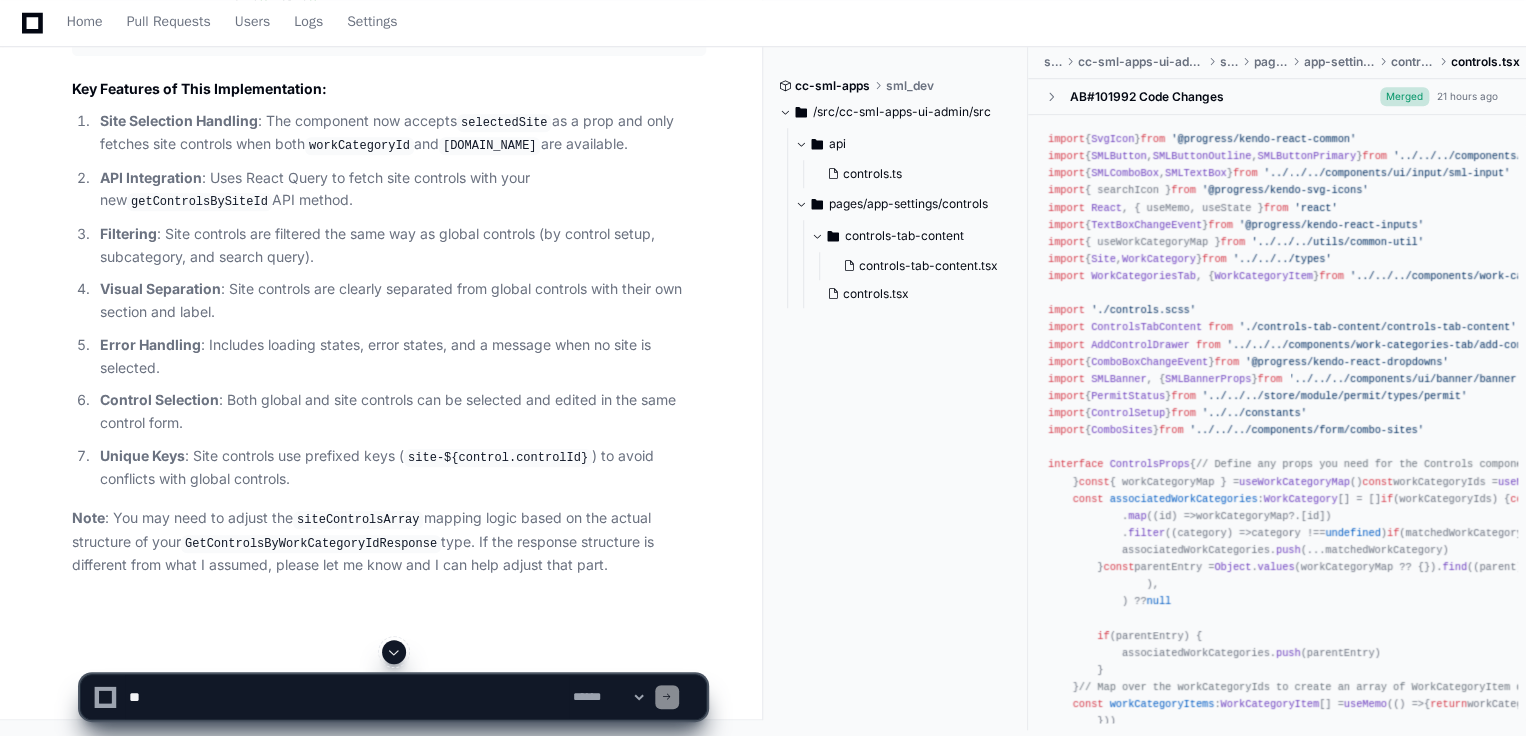 scroll, scrollTop: 7332, scrollLeft: 0, axis: vertical 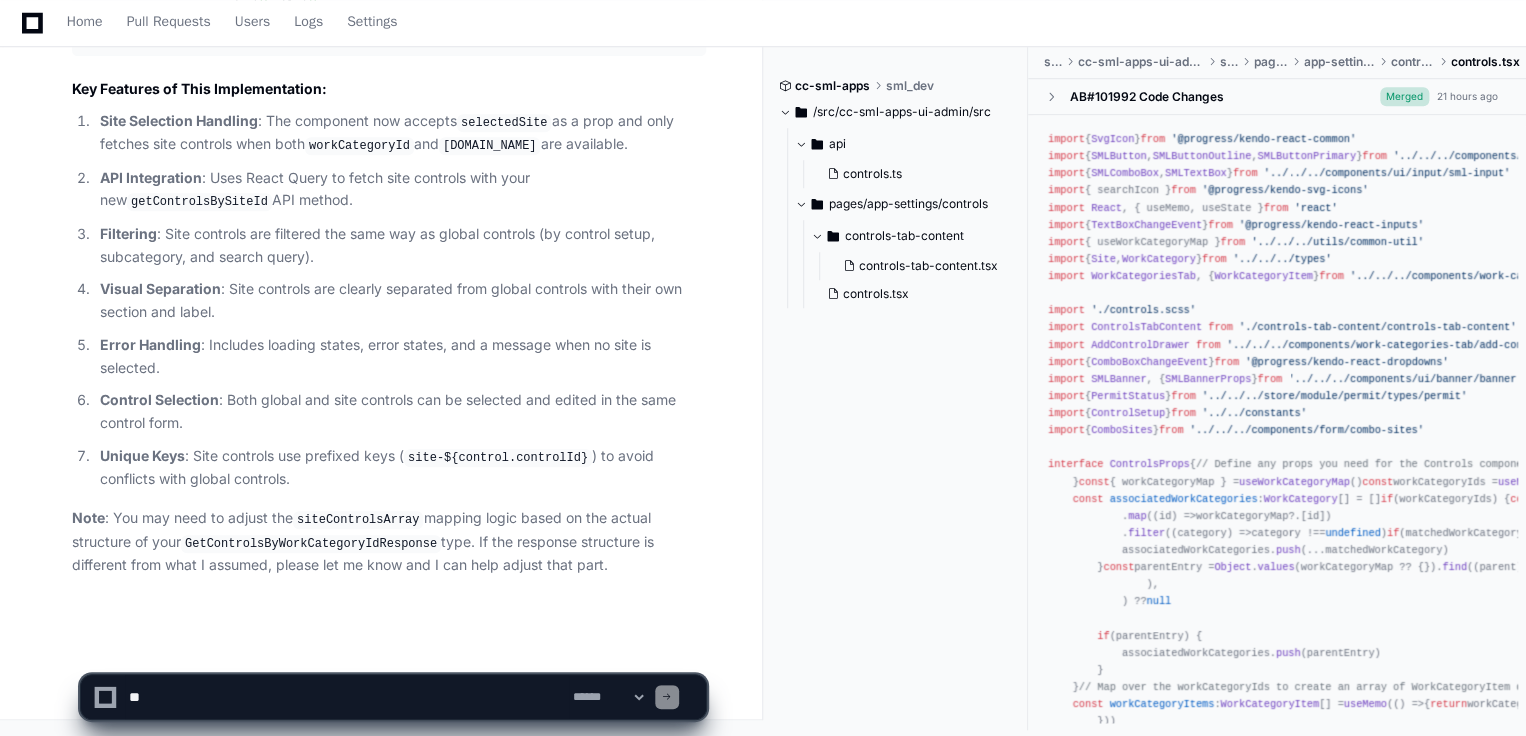 click 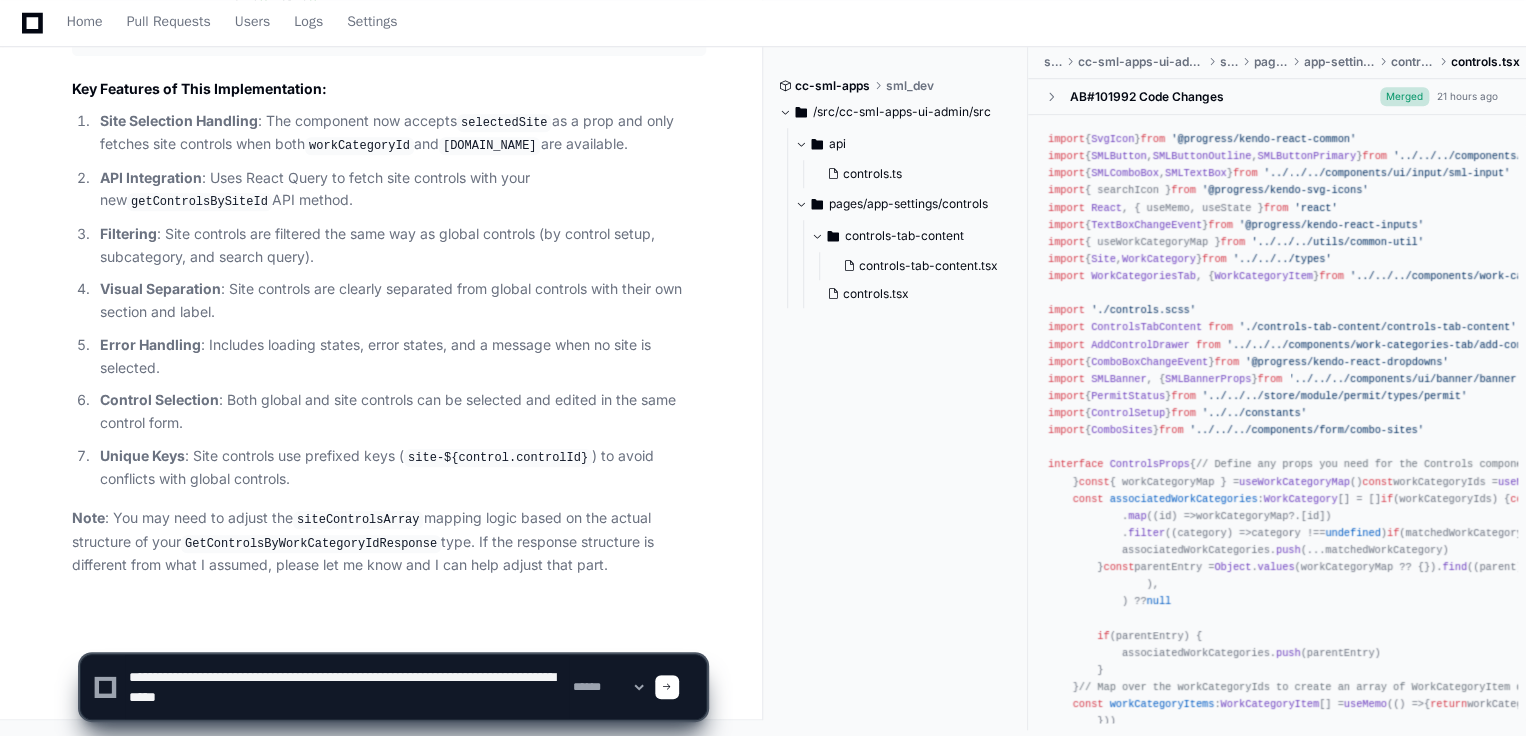 scroll, scrollTop: 6, scrollLeft: 0, axis: vertical 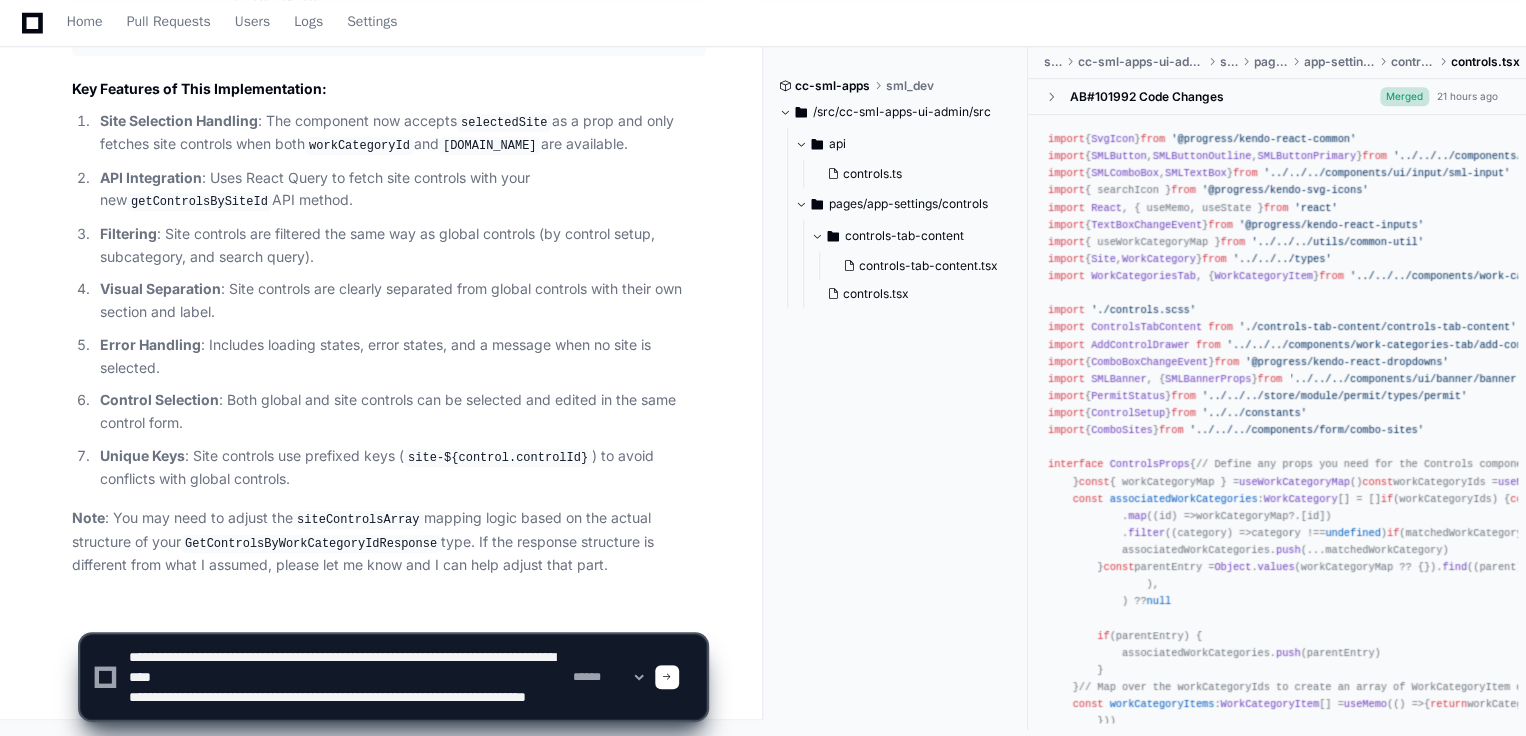 drag, startPoint x: 296, startPoint y: 686, endPoint x: 511, endPoint y: 689, distance: 215.02094 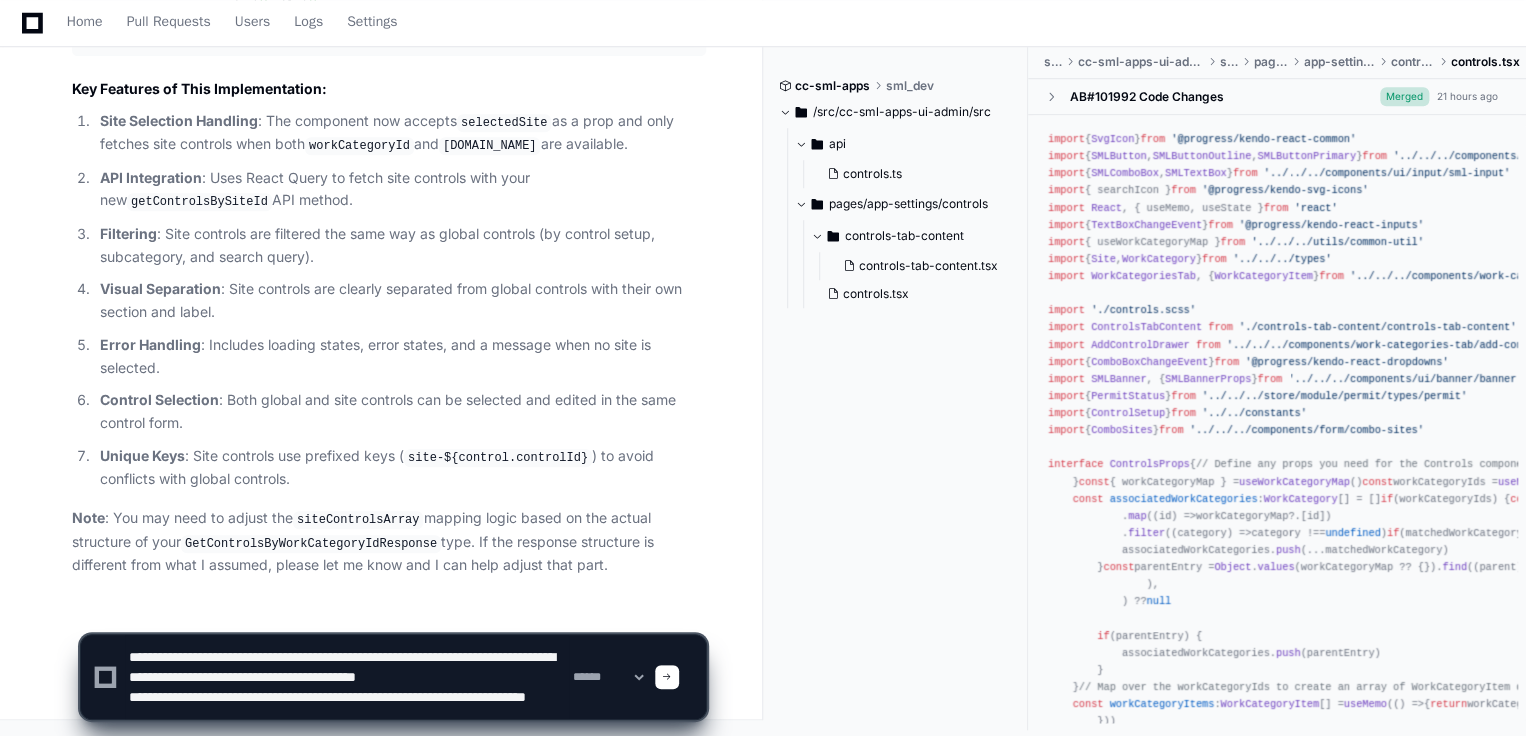 scroll, scrollTop: 26, scrollLeft: 0, axis: vertical 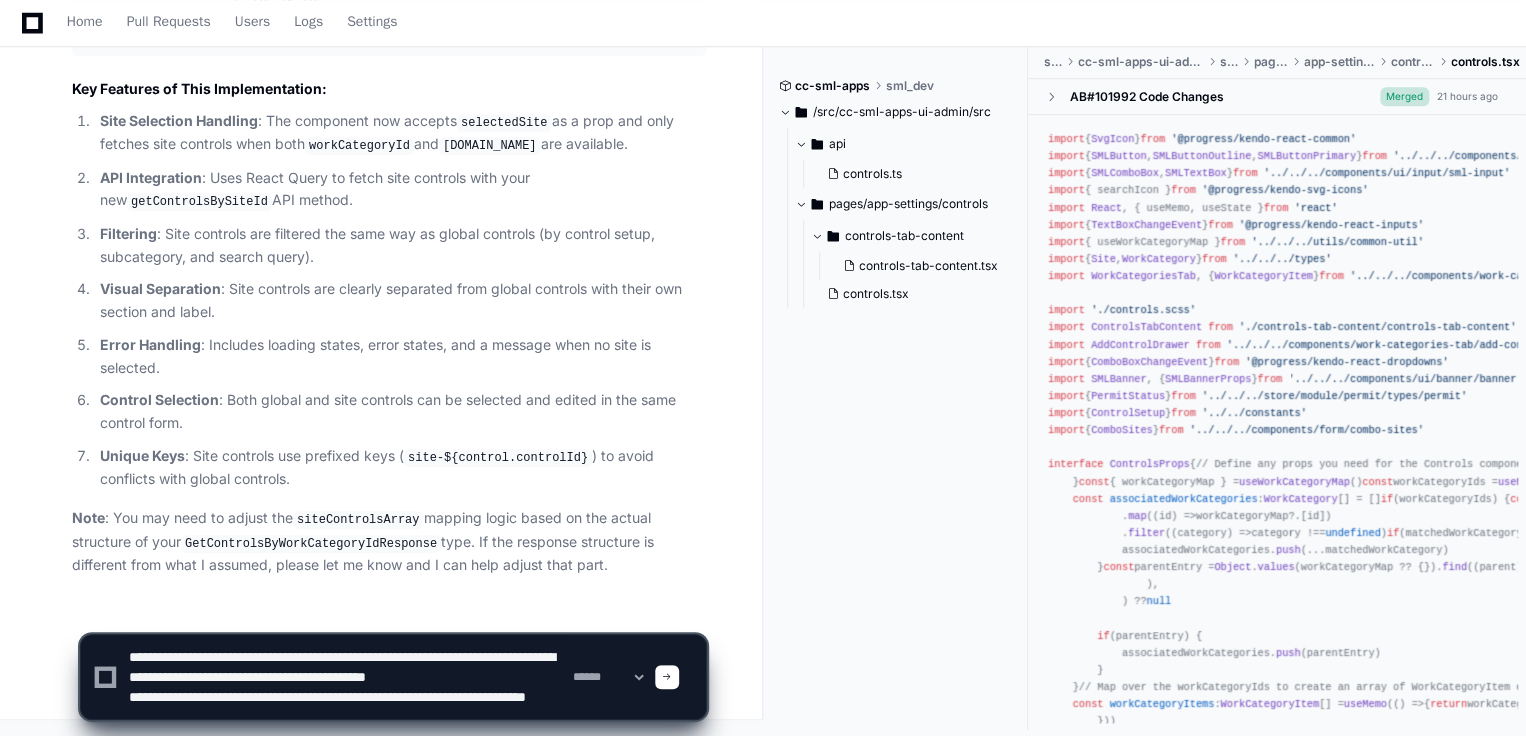 click 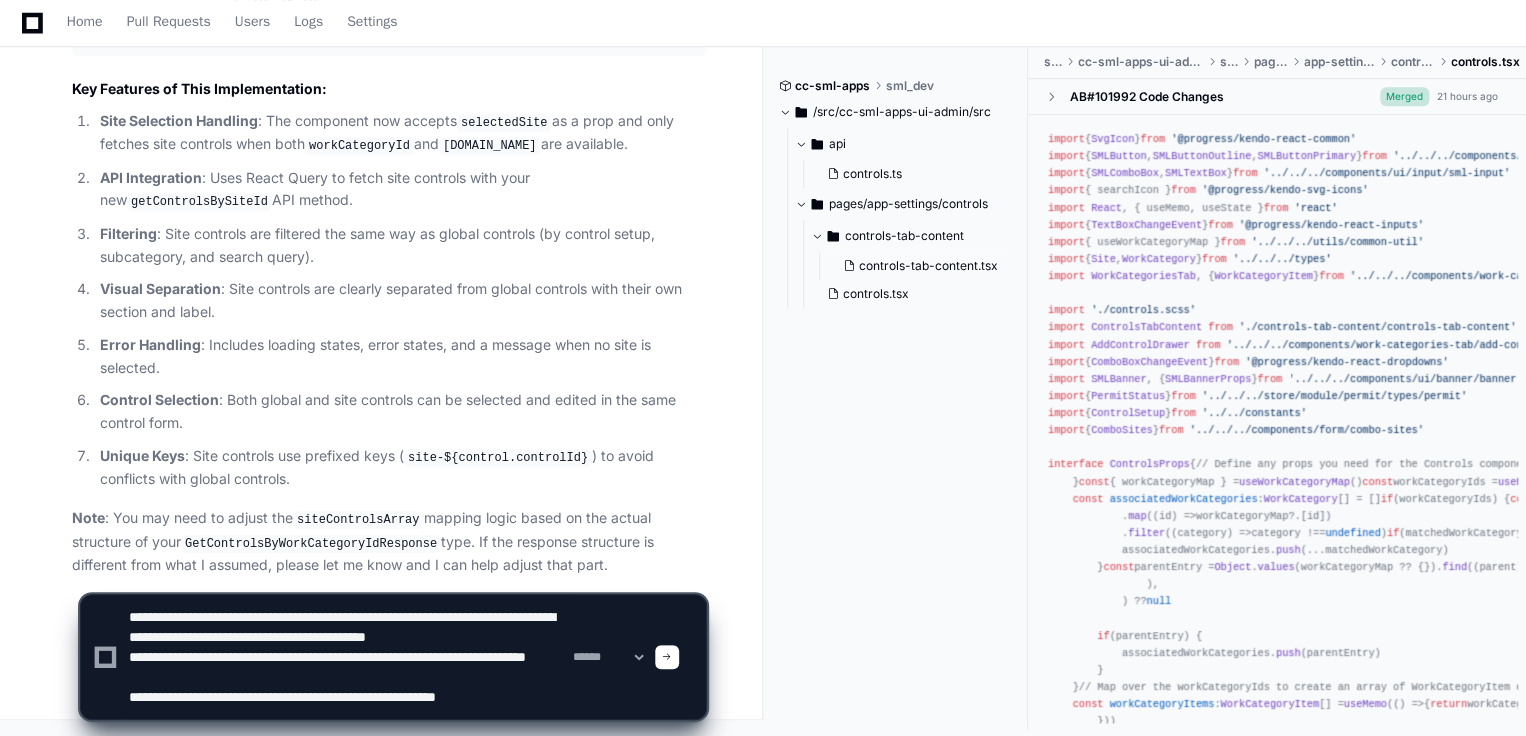 paste on "**********" 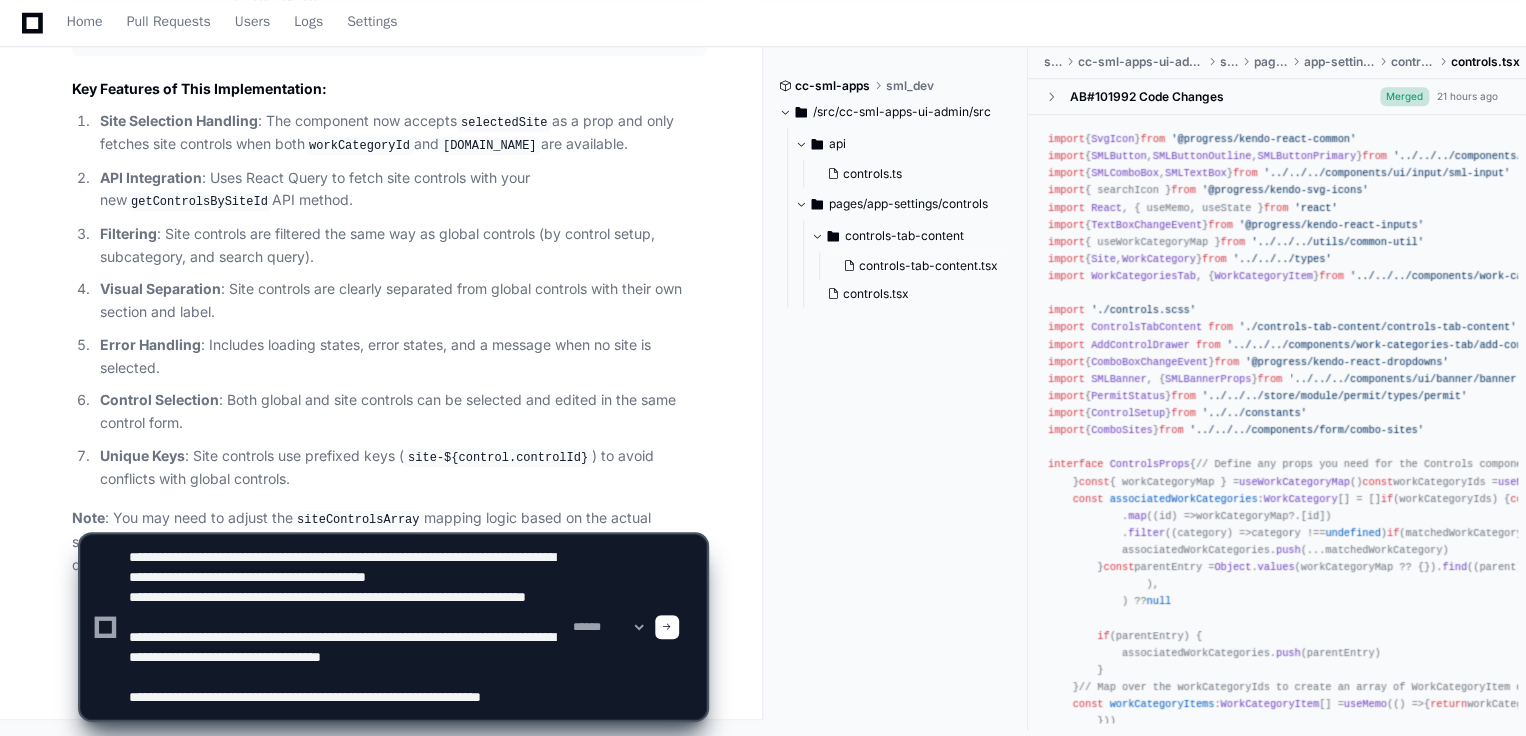 scroll, scrollTop: 86, scrollLeft: 0, axis: vertical 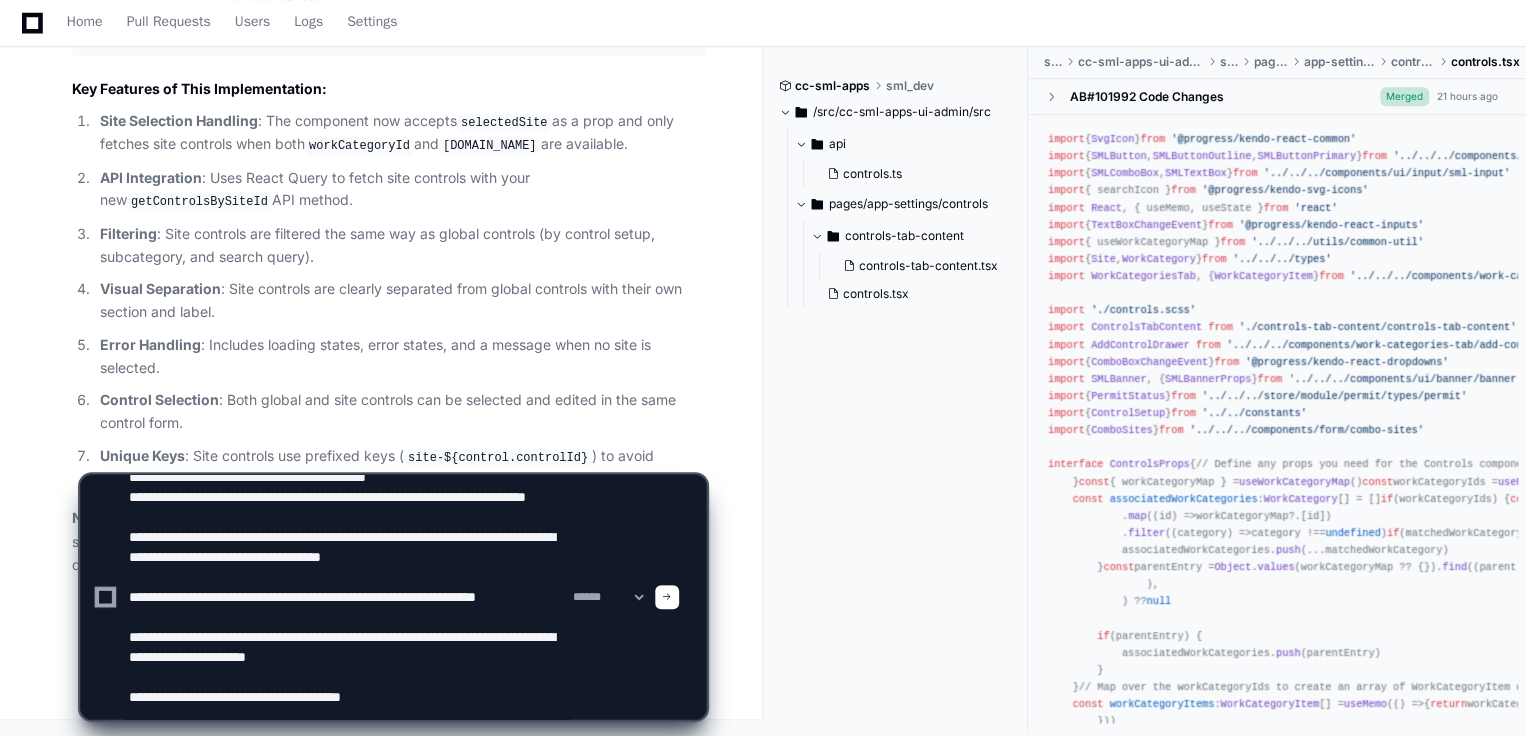 paste on "**********" 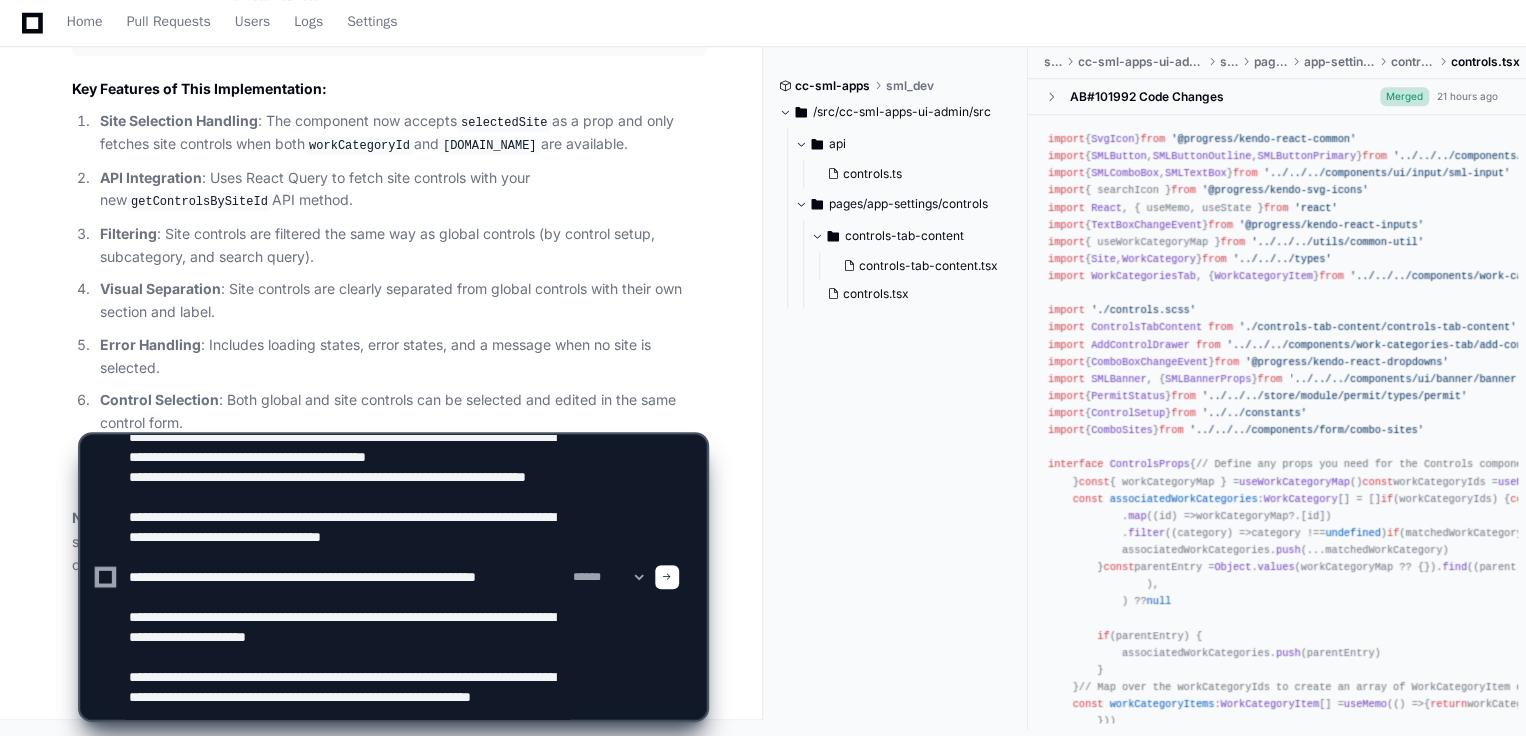 scroll, scrollTop: 146, scrollLeft: 0, axis: vertical 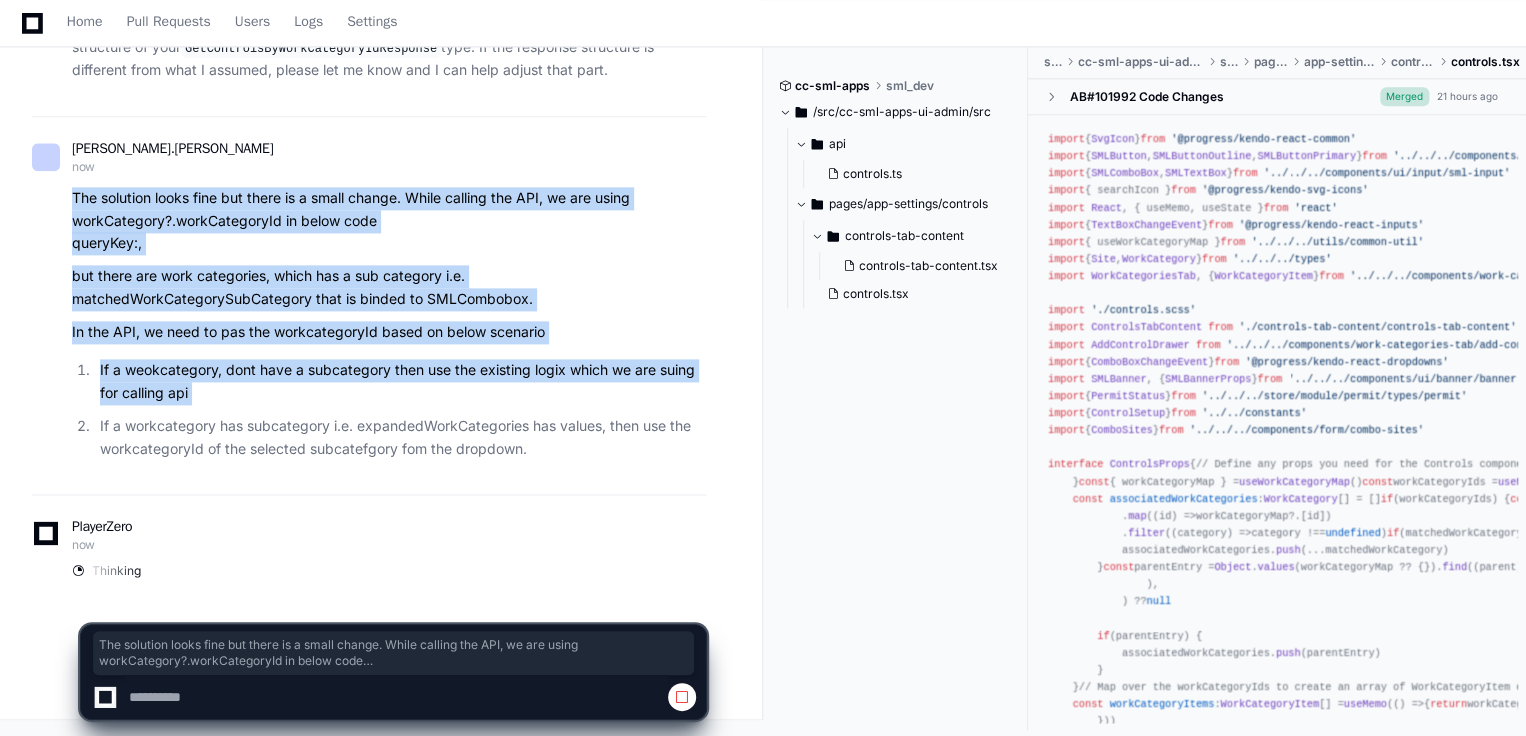drag, startPoint x: 75, startPoint y: 196, endPoint x: 304, endPoint y: 408, distance: 312.0657 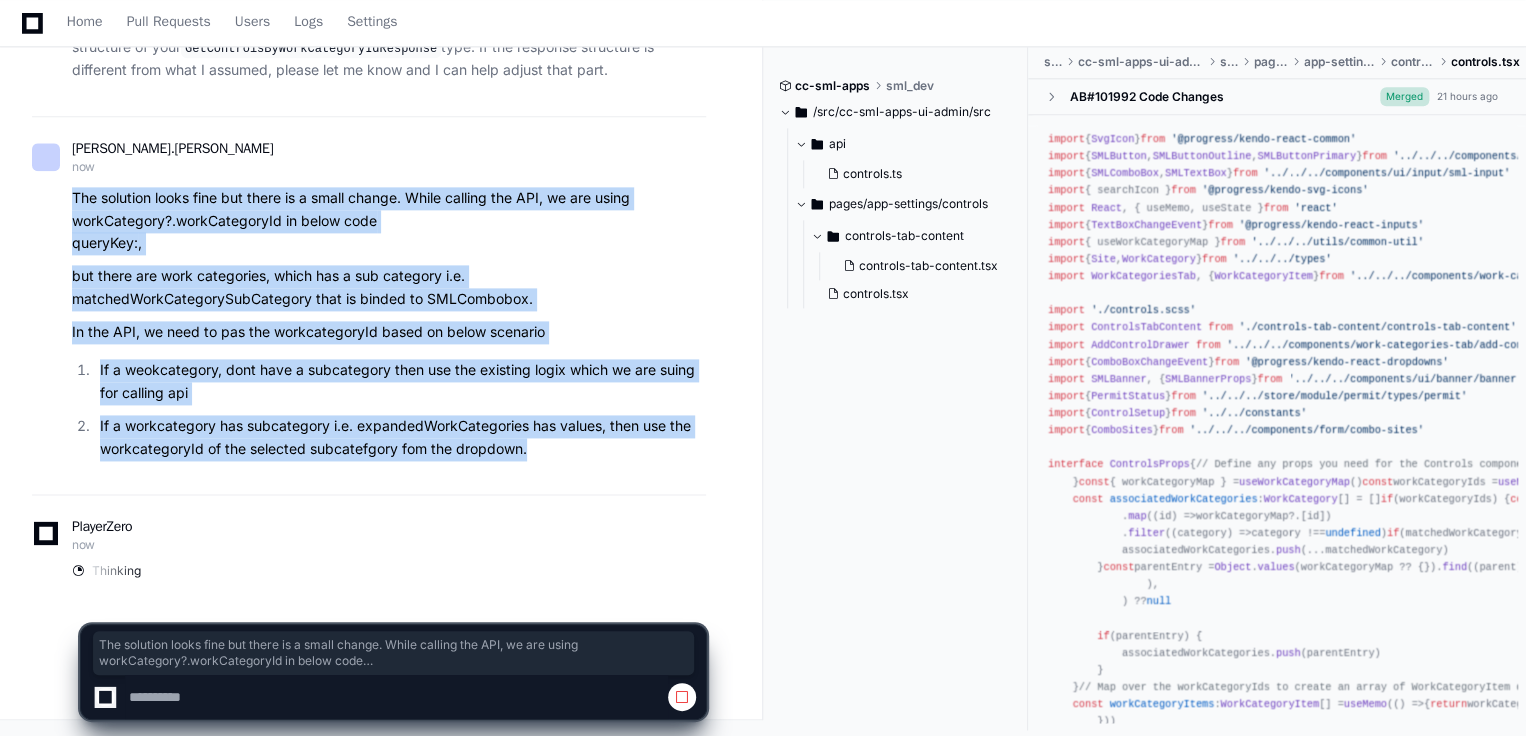 drag, startPoint x: 72, startPoint y: 196, endPoint x: 554, endPoint y: 460, distance: 549.5635 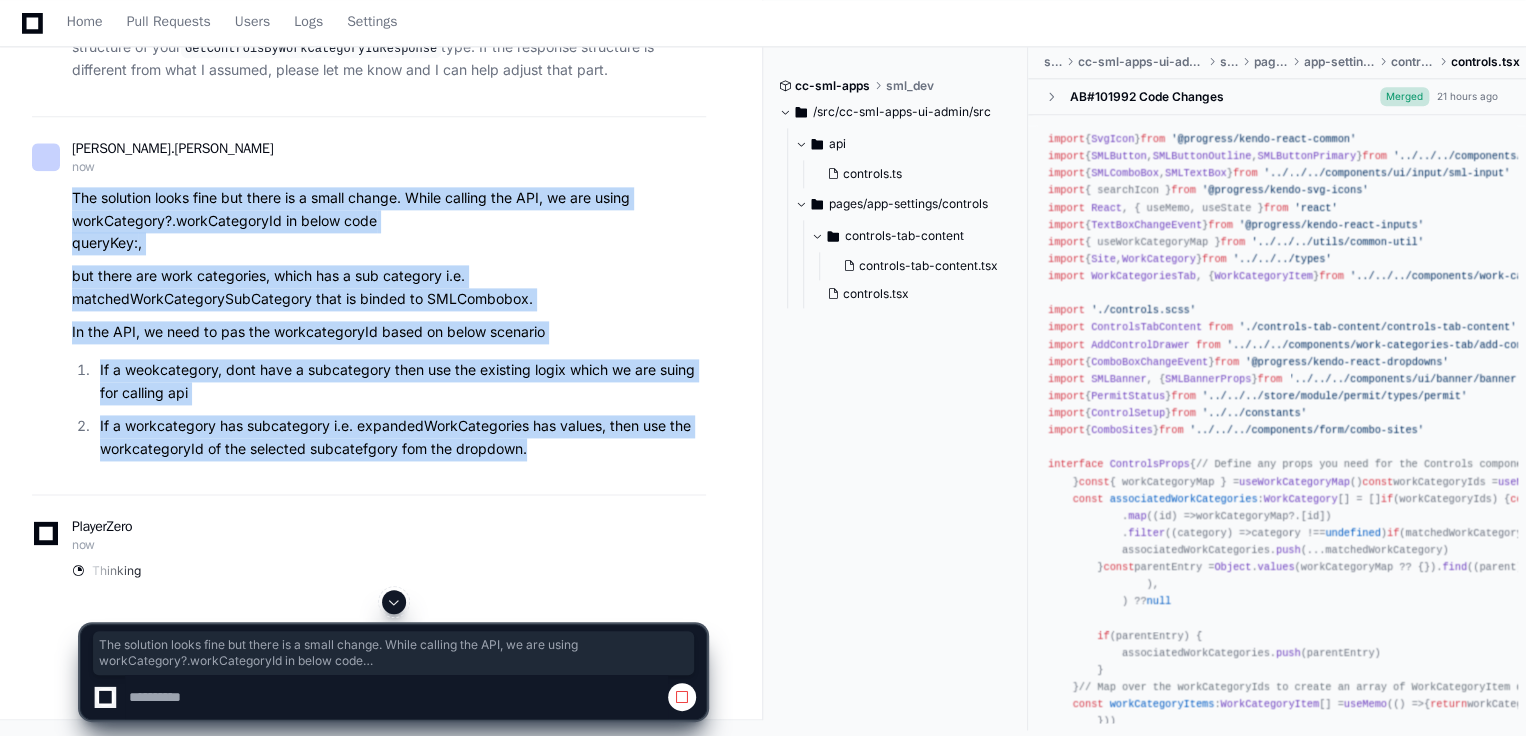 scroll, scrollTop: 7827, scrollLeft: 0, axis: vertical 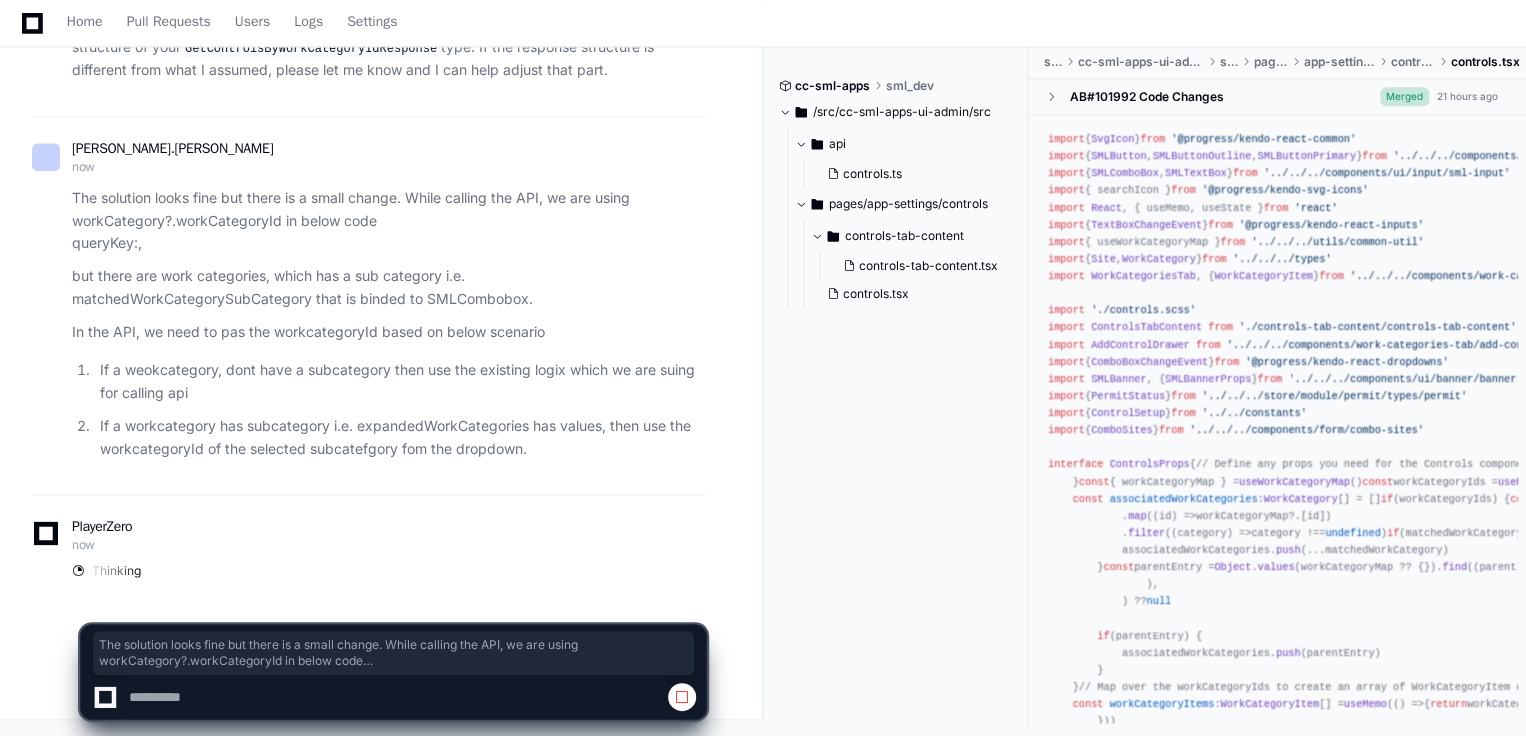click on "PlayerZero now" 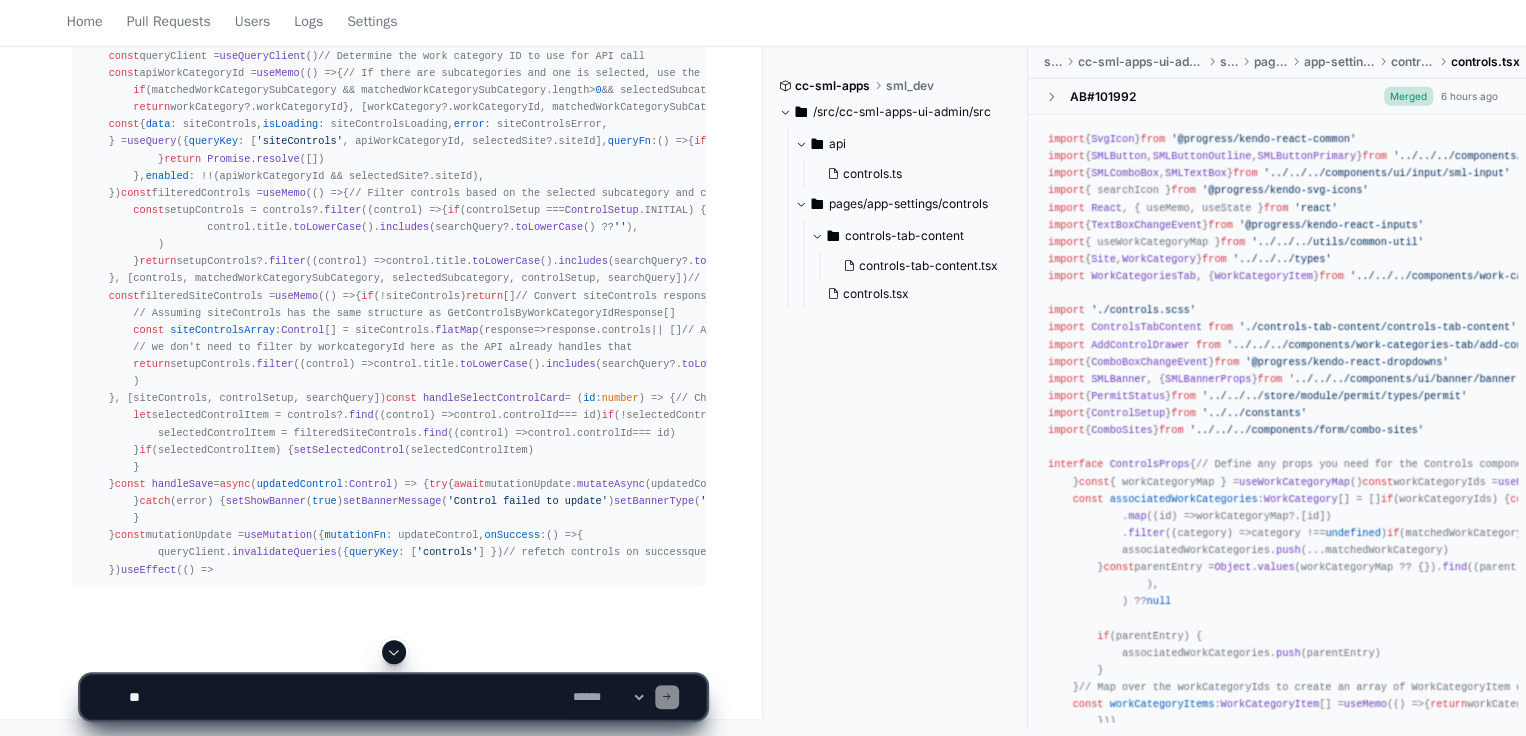 scroll, scrollTop: 8627, scrollLeft: 0, axis: vertical 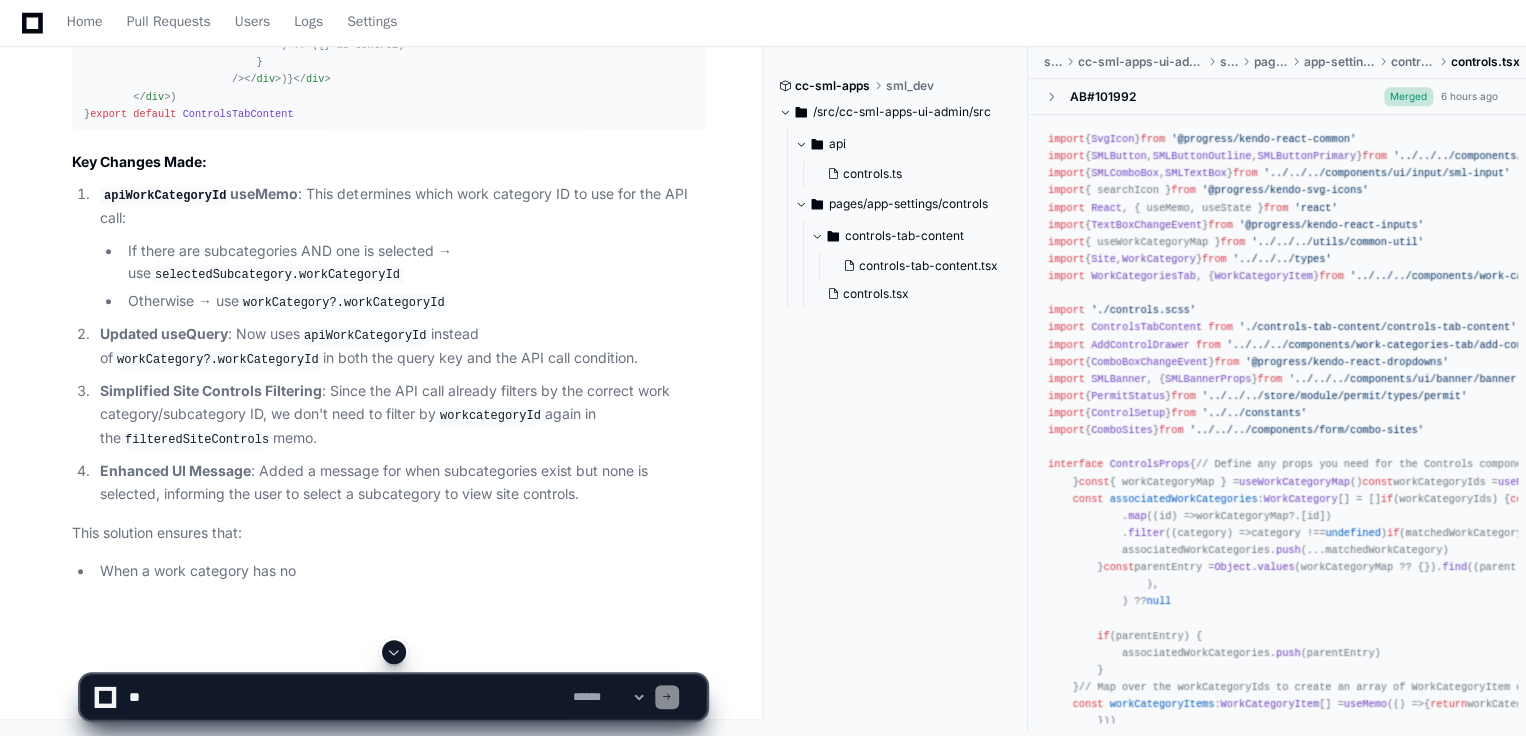 click 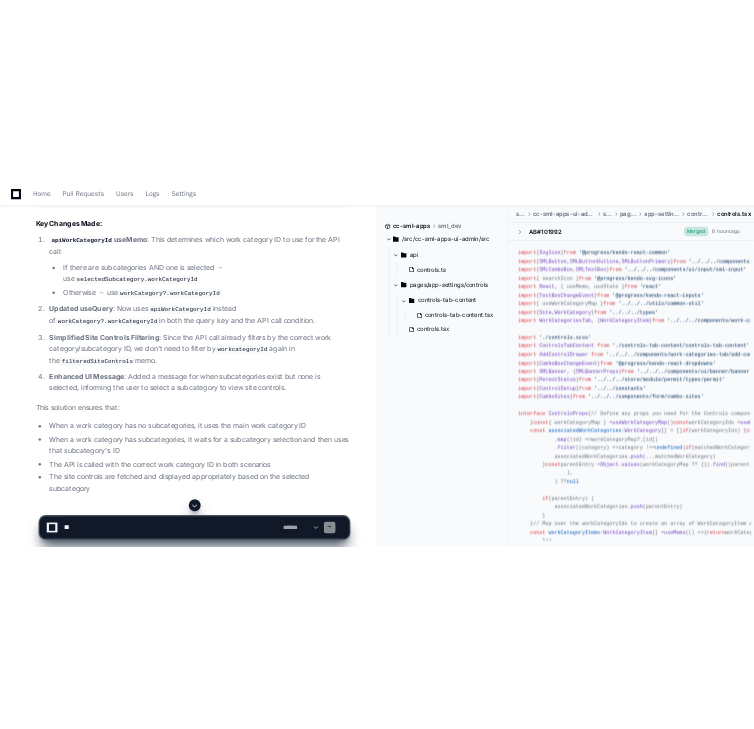 scroll, scrollTop: 8422, scrollLeft: 0, axis: vertical 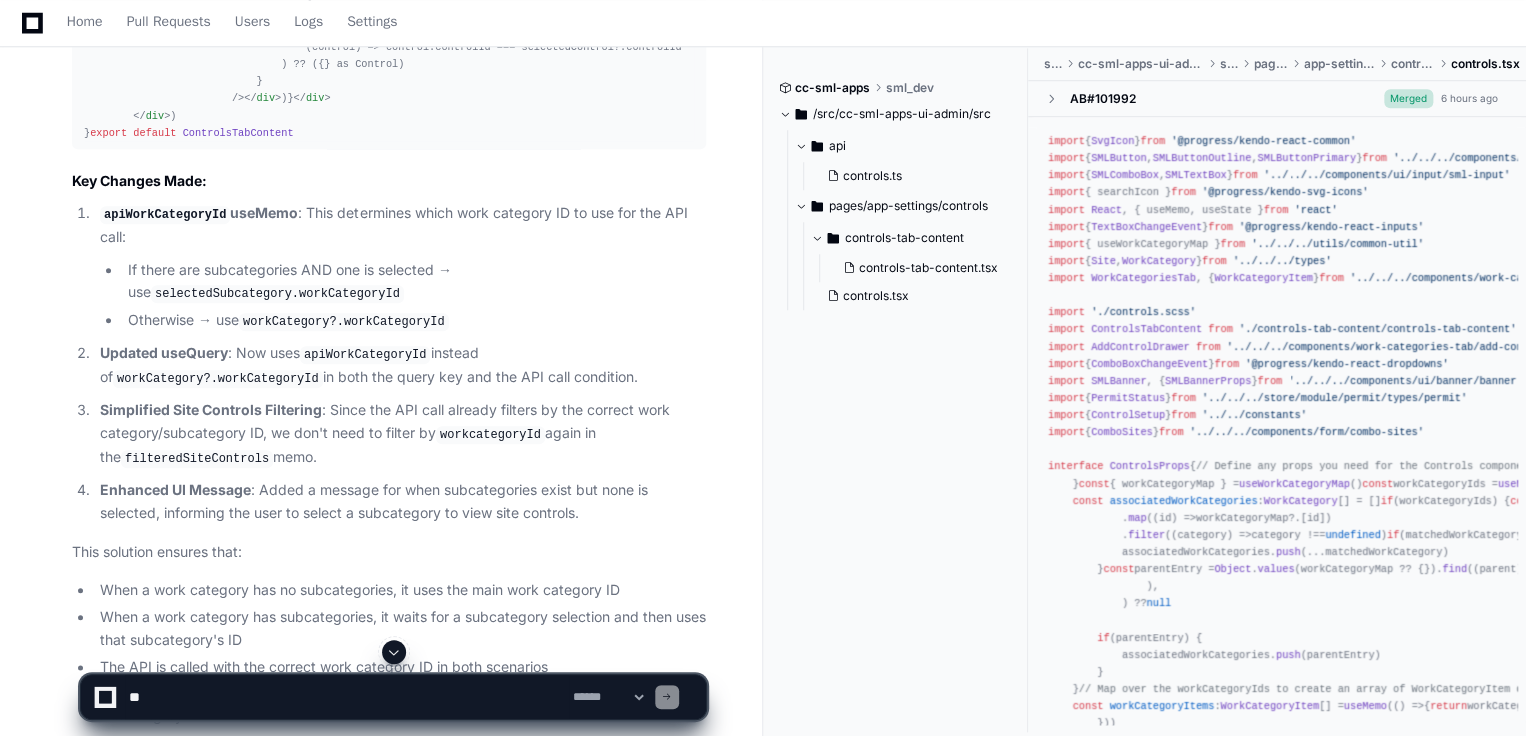 type 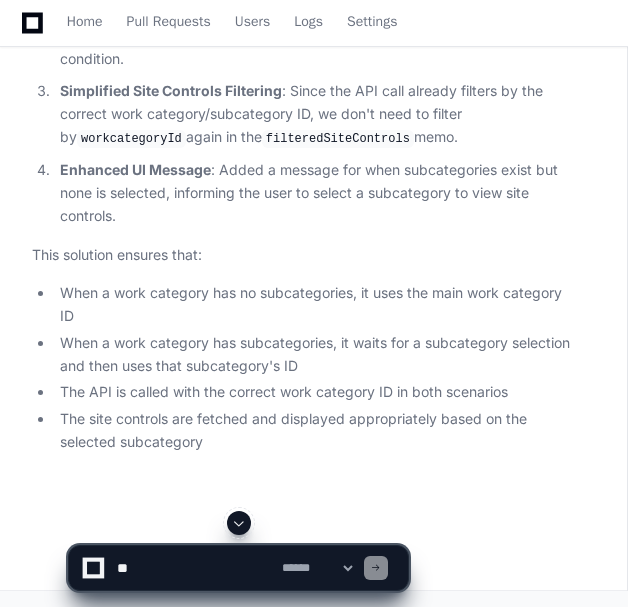 scroll, scrollTop: 9355, scrollLeft: 0, axis: vertical 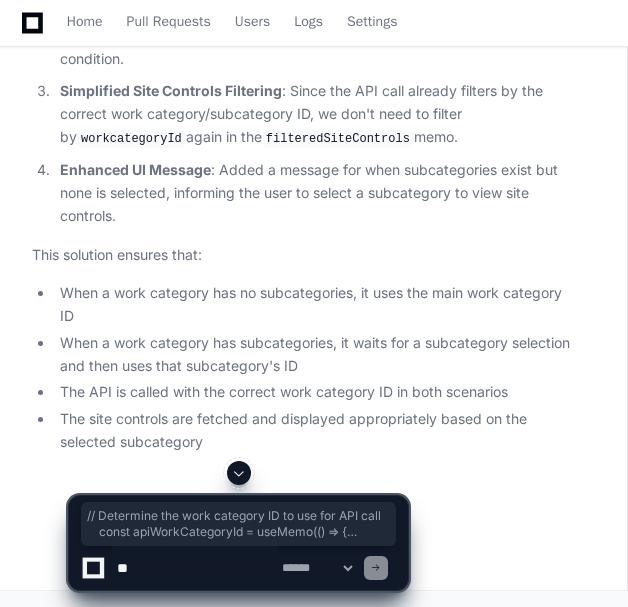 drag, startPoint x: 64, startPoint y: 188, endPoint x: 307, endPoint y: 346, distance: 289.84998 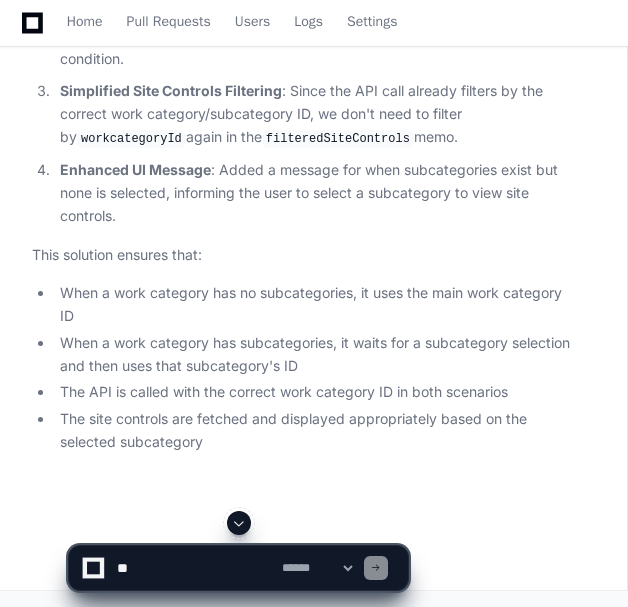 click on "import  { useEffect, useMemo, useState }  from   'react'
import   ControlCardSimple   from   '../../../../components/work-categories-tab/control-card/control-card-simple'
import  {  WorkCategoryItem  }  from   '../../../../components/work-categories-tab/work-categories-tab'
import  {  Control ,  WorkCategory ,  Site  }  from   '../../../../types'
import  {  SMLComboBox  }  from   '../../../../components/ui/input/sml-input'
import  {  ComboBoxChangeEvent  }  from   '@progress/kendo-react-dropdowns'
import  { useMutation, useQuery, useQueryClient }  from   '@tanstack/react-query'
import  { updateControl, upsertControl, getControlsBySiteId }  from   '../../../../api/controls'
import  {  ControlSetup  }  from   '../../../constants'
import  {  ControlForm  }  from   '../../../../components/work-categories-tab/control-form/control-form'
import   './controls-tab-content.scss'
interface   ControlsTabContentProps  {
controls ?:  Control [] |  undefined
workCategory ?:  WorkCategoryItem" 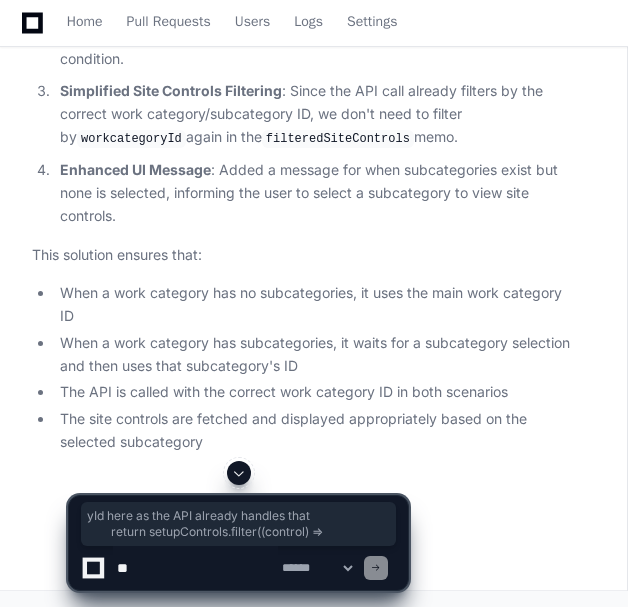 drag, startPoint x: 320, startPoint y: 467, endPoint x: 320, endPoint y: 447, distance: 20 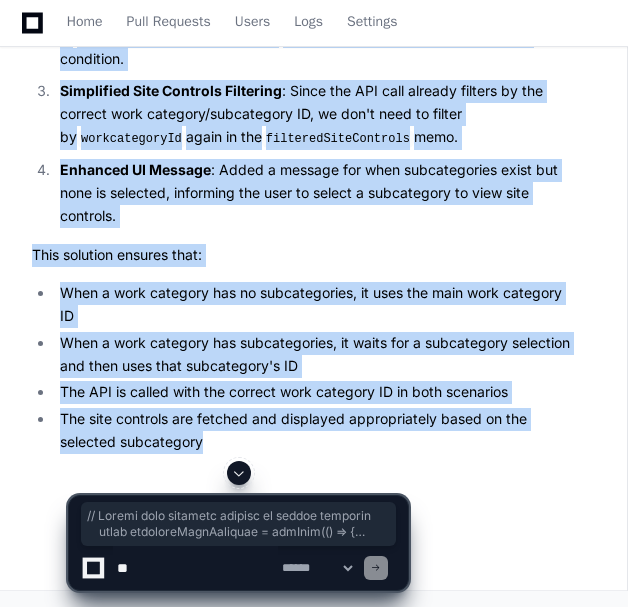 drag, startPoint x: 68, startPoint y: 106, endPoint x: 267, endPoint y: 481, distance: 424.53033 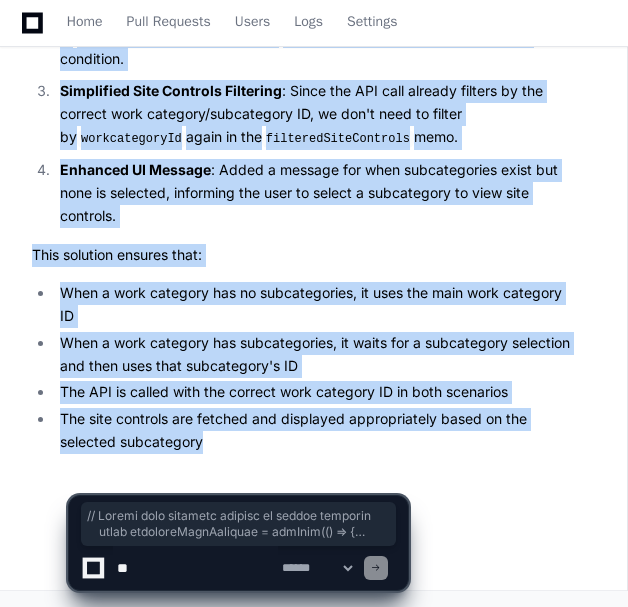 click on "The site controls are fetched and displayed appropriately based on the selected subcategory" 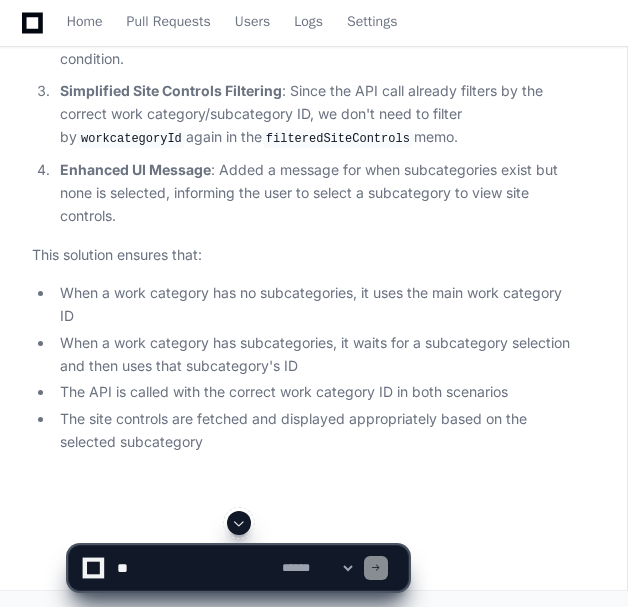 scroll, scrollTop: 10231, scrollLeft: 0, axis: vertical 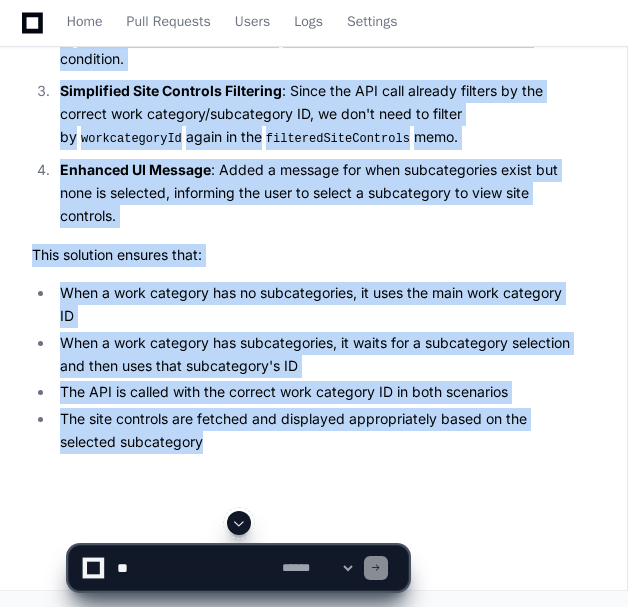click on "**********" 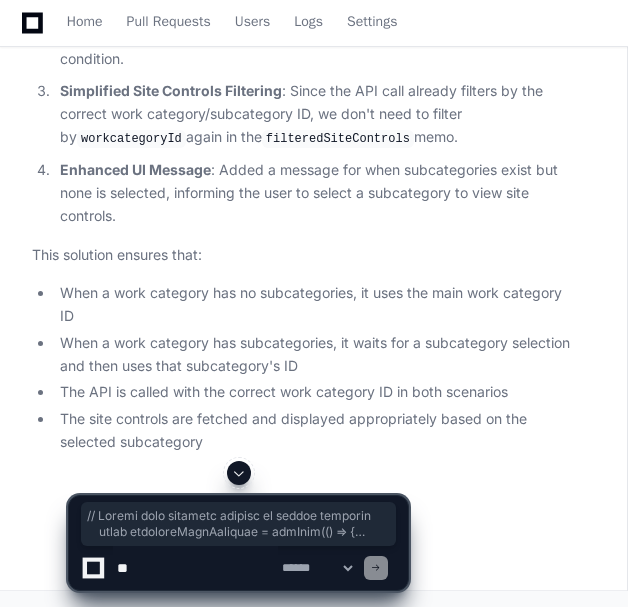click 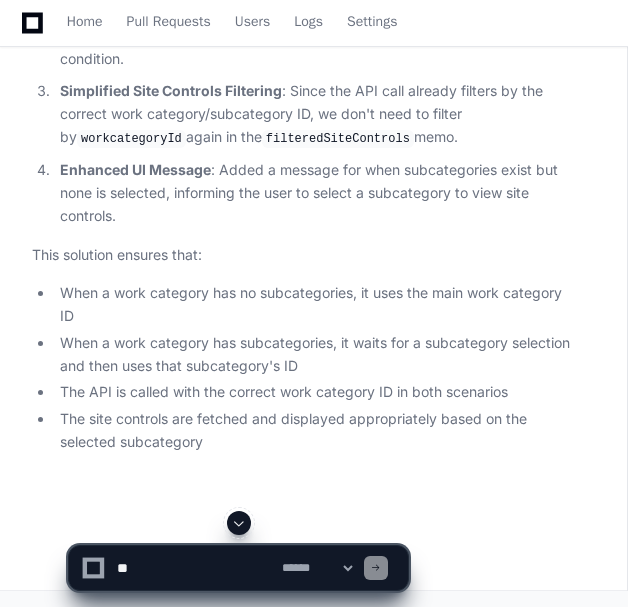 click 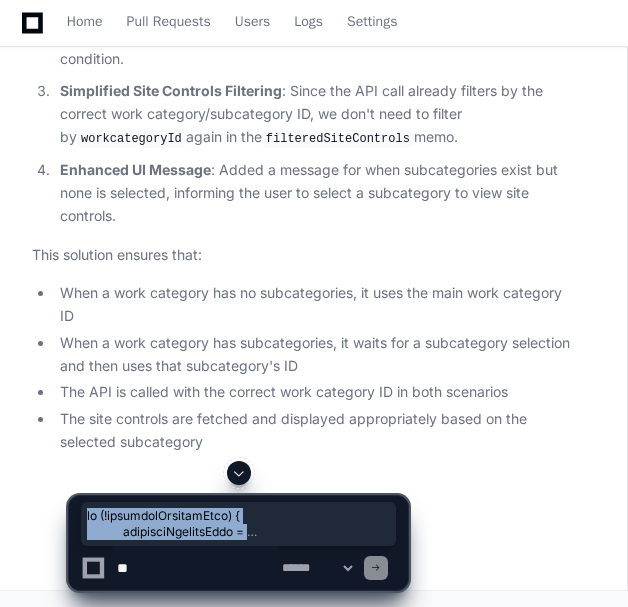 drag, startPoint x: 326, startPoint y: 525, endPoint x: 288, endPoint y: 503, distance: 43.908997 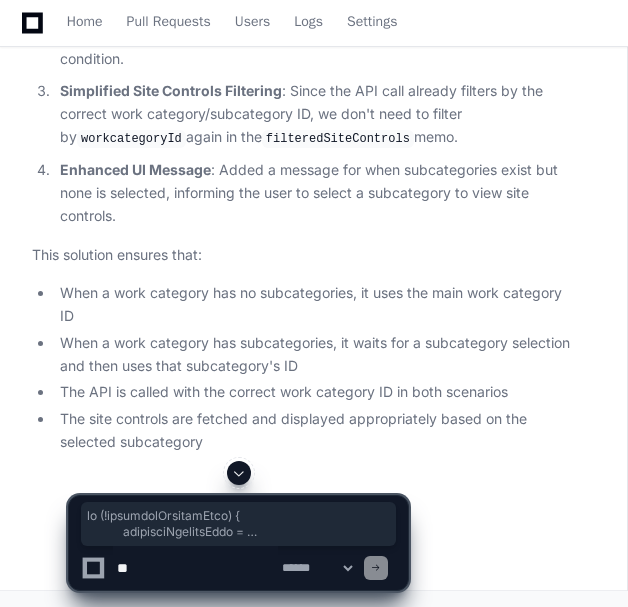 click 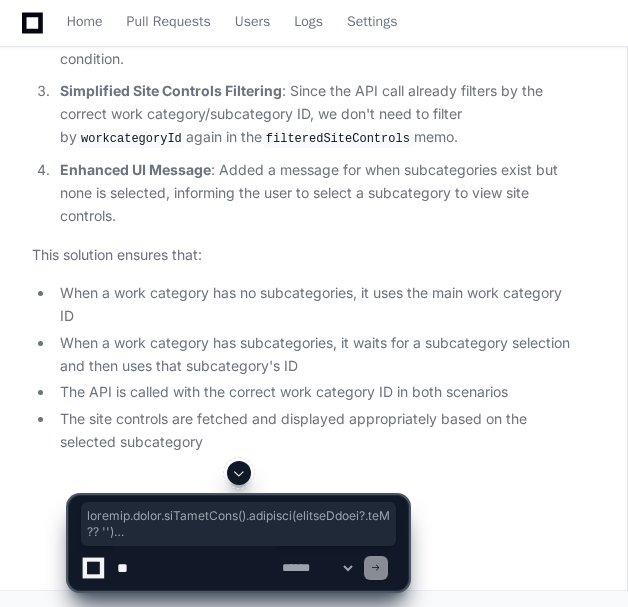 drag, startPoint x: 320, startPoint y: 528, endPoint x: 88, endPoint y: 500, distance: 233.68355 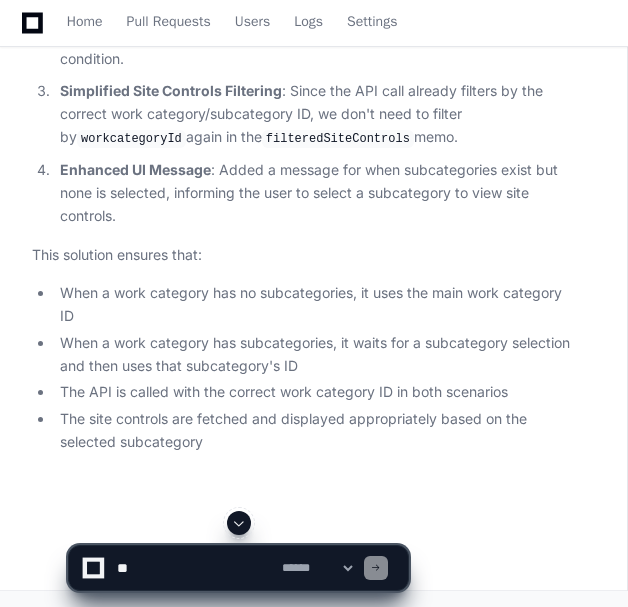 click on "**********" 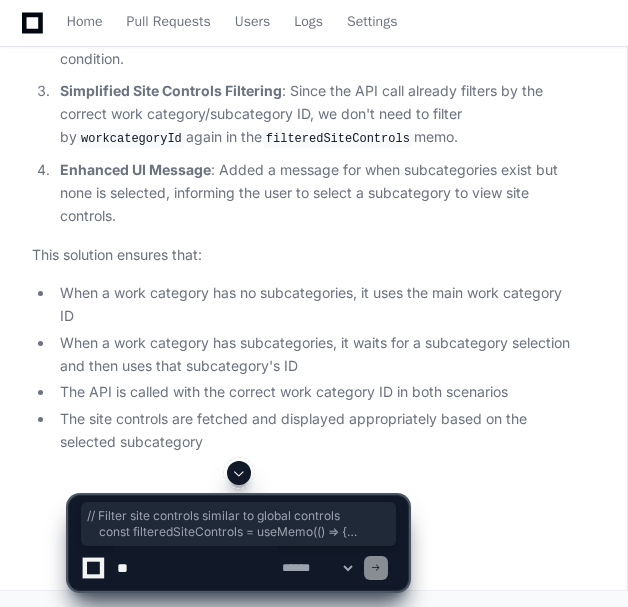drag, startPoint x: 67, startPoint y: 118, endPoint x: 328, endPoint y: 460, distance: 430.21506 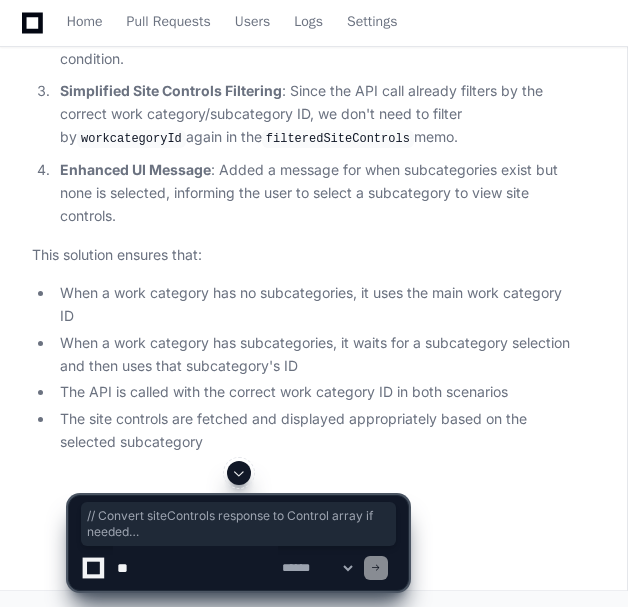 drag, startPoint x: 89, startPoint y: 182, endPoint x: 114, endPoint y: 251, distance: 73.38937 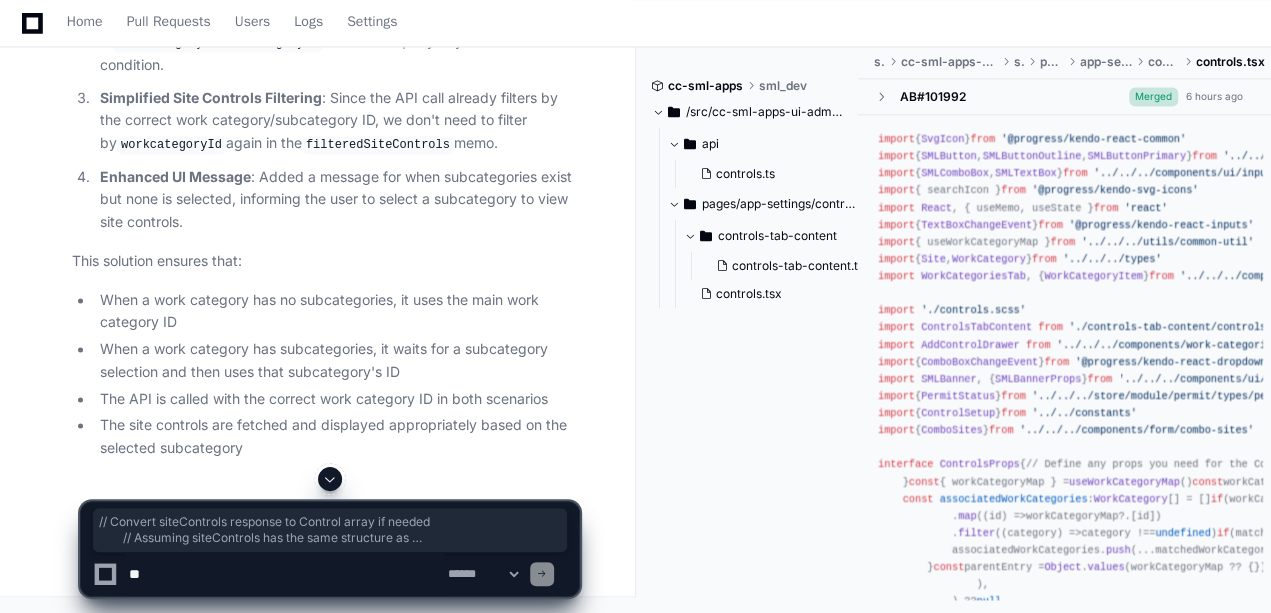 scroll, scrollTop: 10453, scrollLeft: 0, axis: vertical 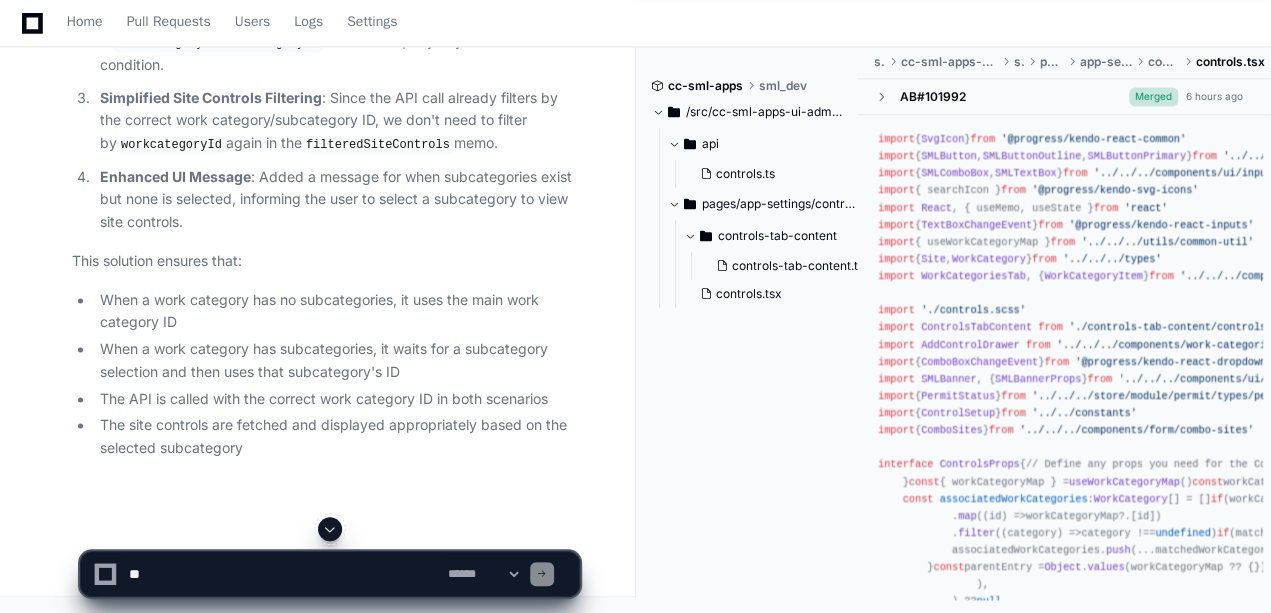 click on "import  { useEffect, useMemo, useState }  from   'react'
import   ControlCardSimple   from   '../../../../components/work-categories-tab/control-card/control-card-simple'
import  {  WorkCategoryItem  }  from   '../../../../components/work-categories-tab/work-categories-tab'
import  {  Control ,  WorkCategory ,  Site  }  from   '../../../../types'
import  {  SMLComboBox  }  from   '../../../../components/ui/input/sml-input'
import  {  ComboBoxChangeEvent  }  from   '@progress/kendo-react-dropdowns'
import  { useMutation, useQuery, useQueryClient }  from   '@tanstack/react-query'
import  { updateControl, upsertControl, getControlsBySiteId }  from   '../../../../api/controls'
import  {  ControlSetup  }  from   '../../../constants'
import  {  ControlForm  }  from   '../../../../components/work-categories-tab/control-form/control-form'
import   './controls-tab-content.scss'
interface   ControlsTabContentProps  {
controls ?:  Control [] |  undefined
workCategory ?:  WorkCategoryItem" 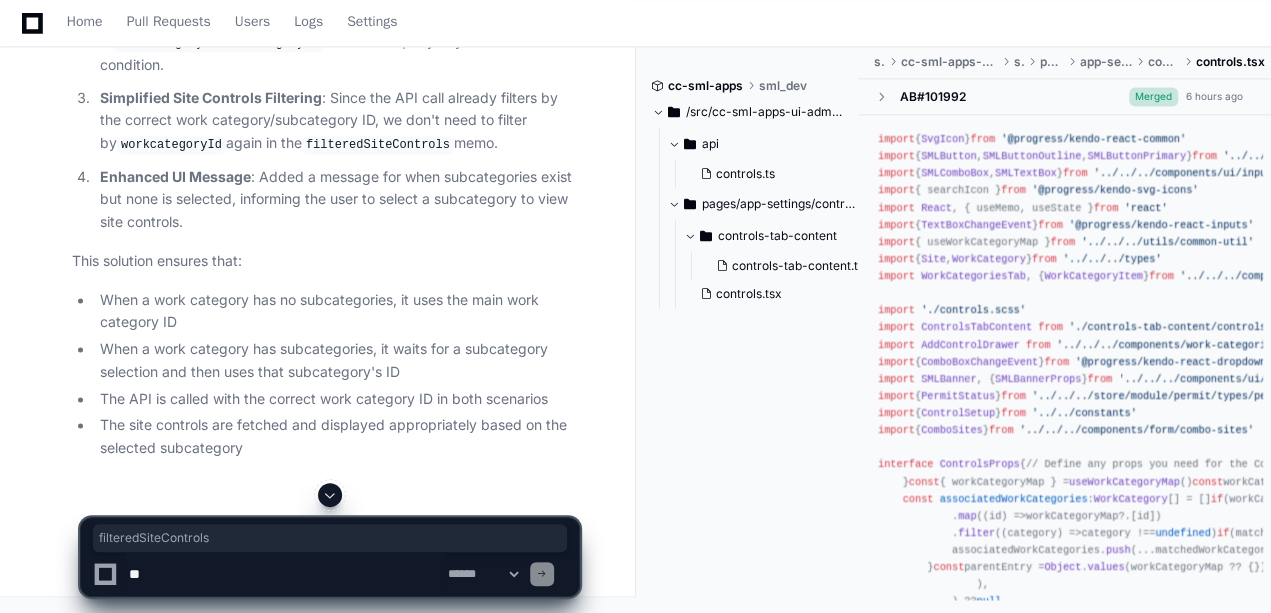 click on "siteControlsArray" 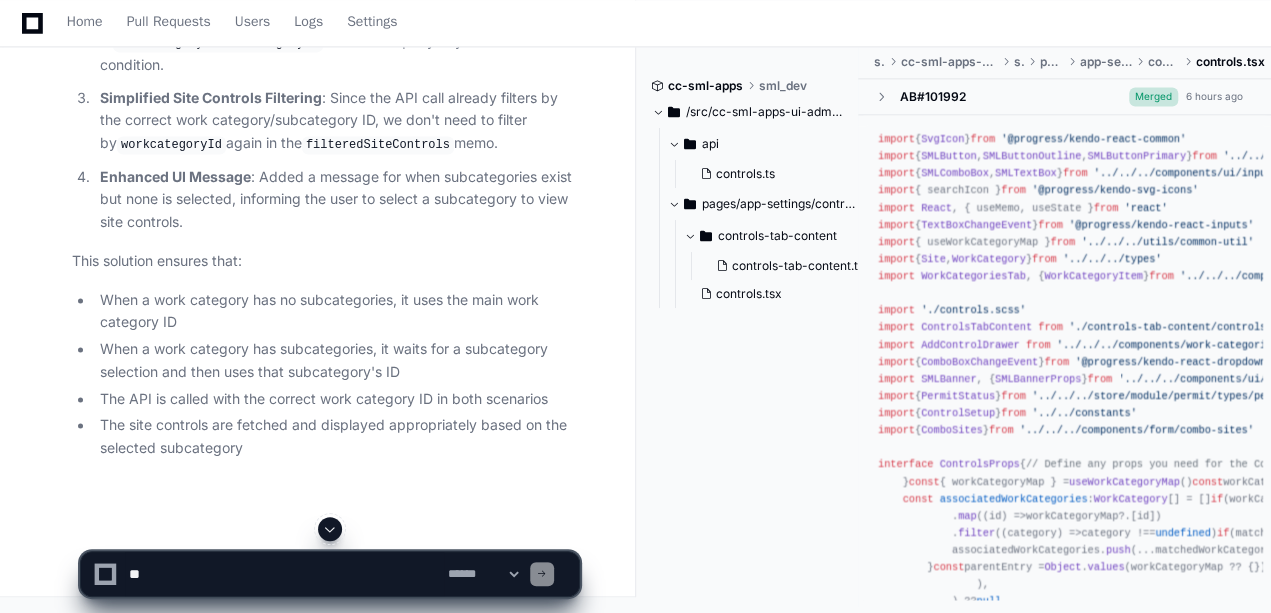 scroll, scrollTop: 14558, scrollLeft: 0, axis: vertical 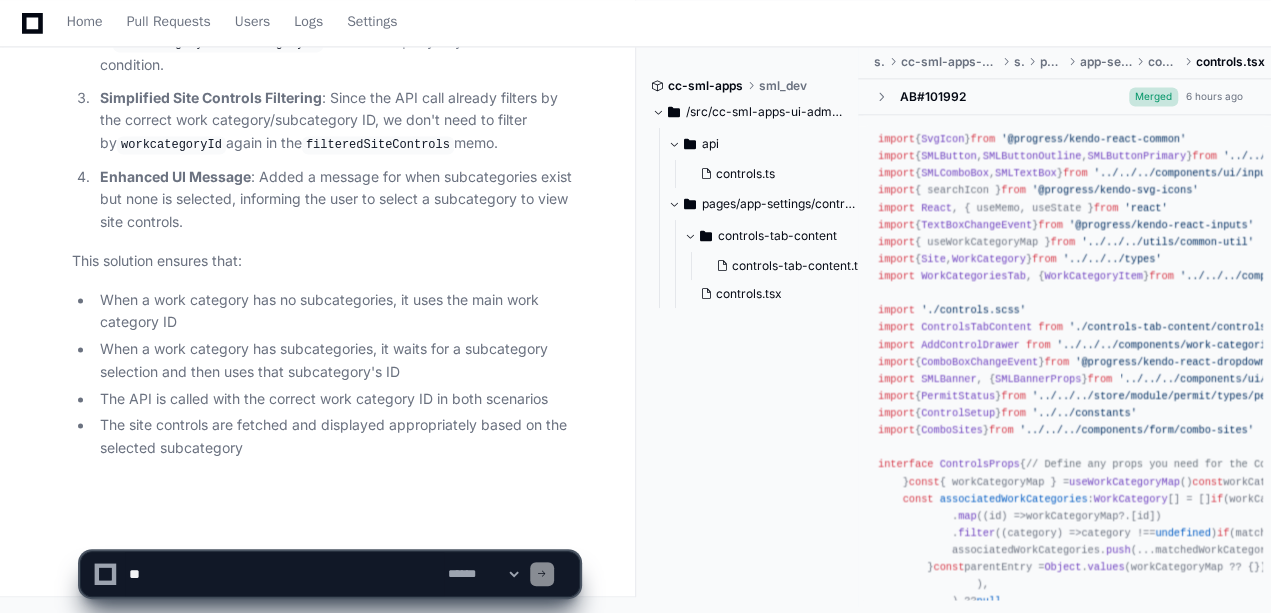 click 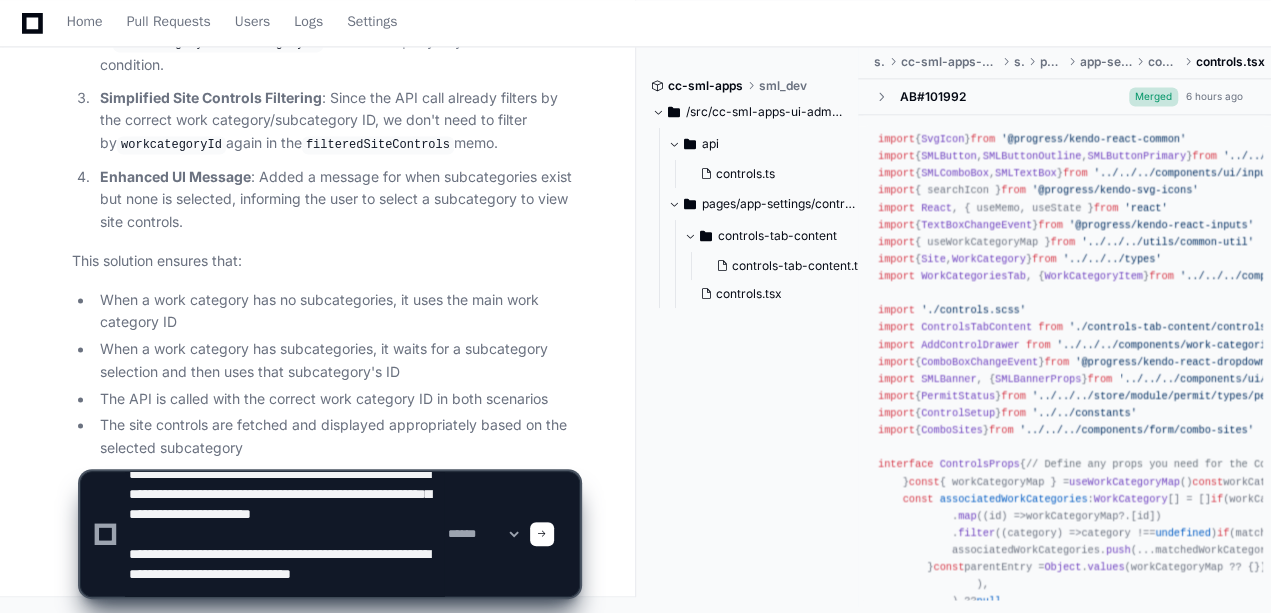 scroll, scrollTop: 46, scrollLeft: 0, axis: vertical 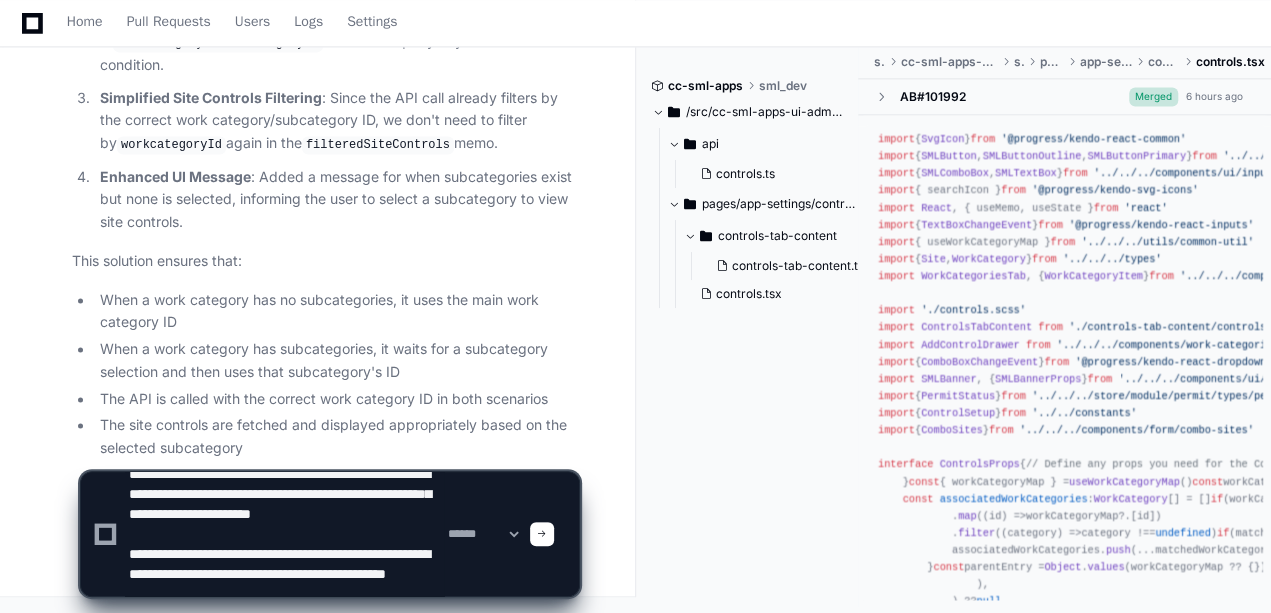 type on "**********" 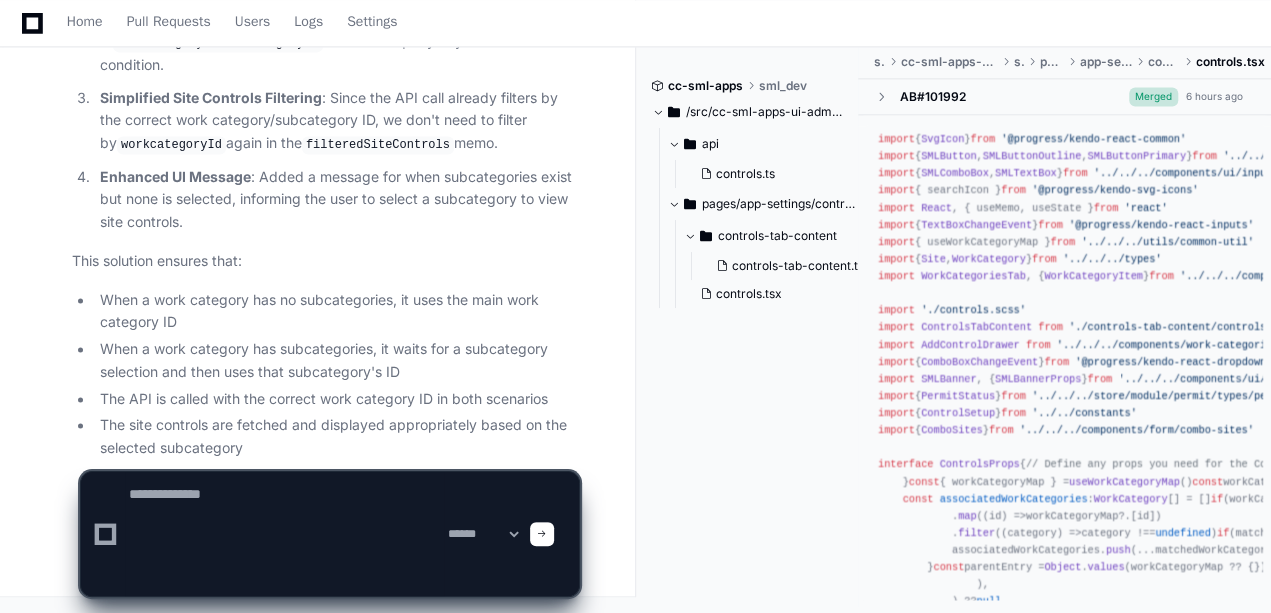 scroll, scrollTop: 0, scrollLeft: 0, axis: both 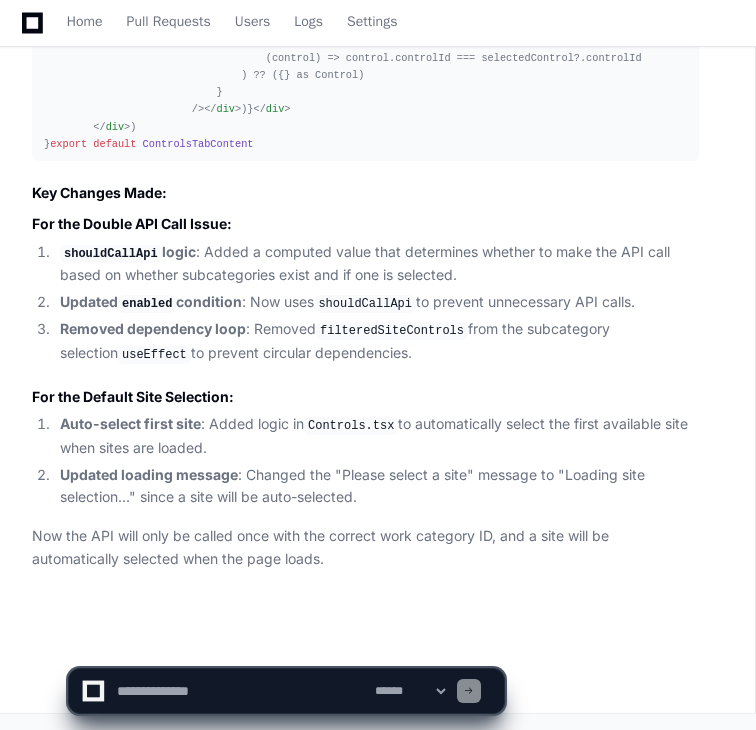 click 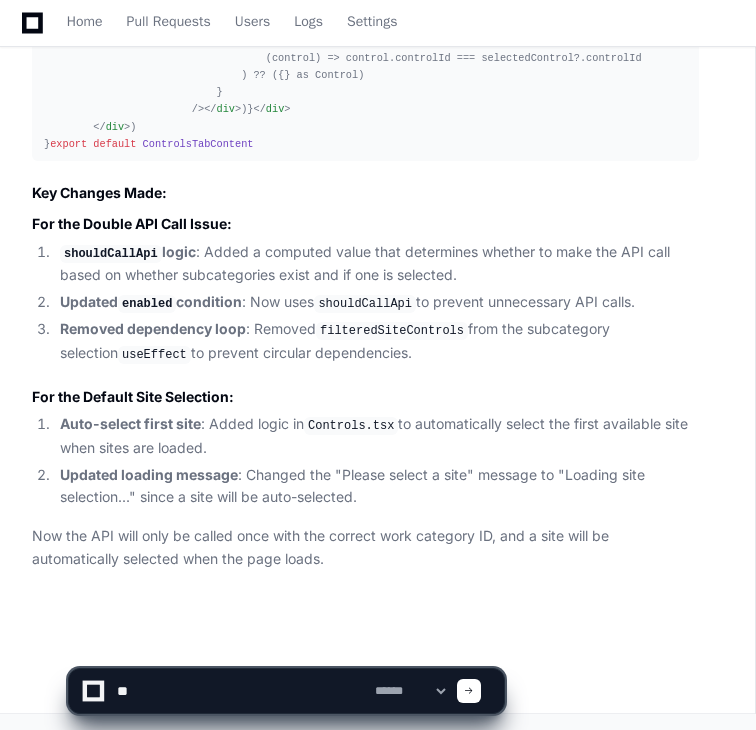type on "*" 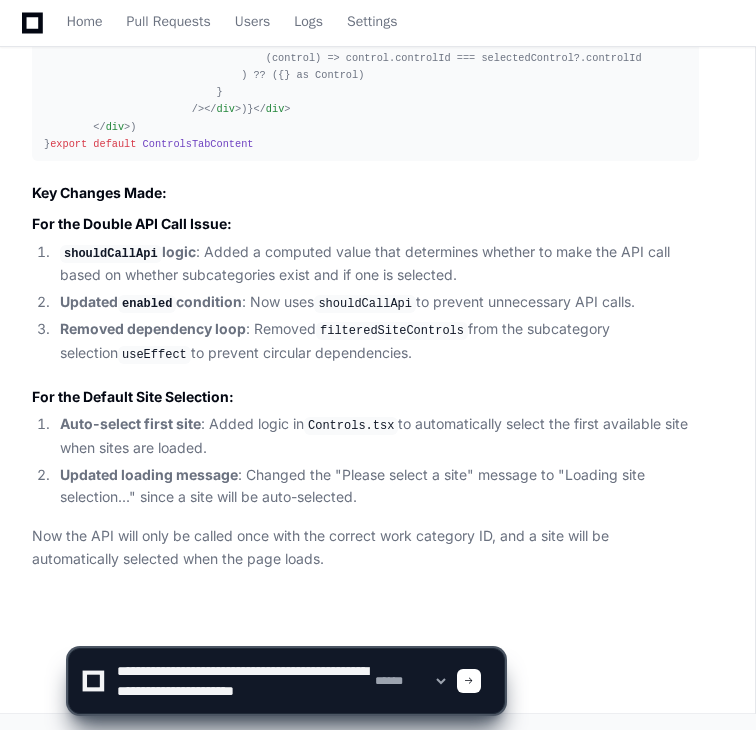 scroll, scrollTop: 6, scrollLeft: 0, axis: vertical 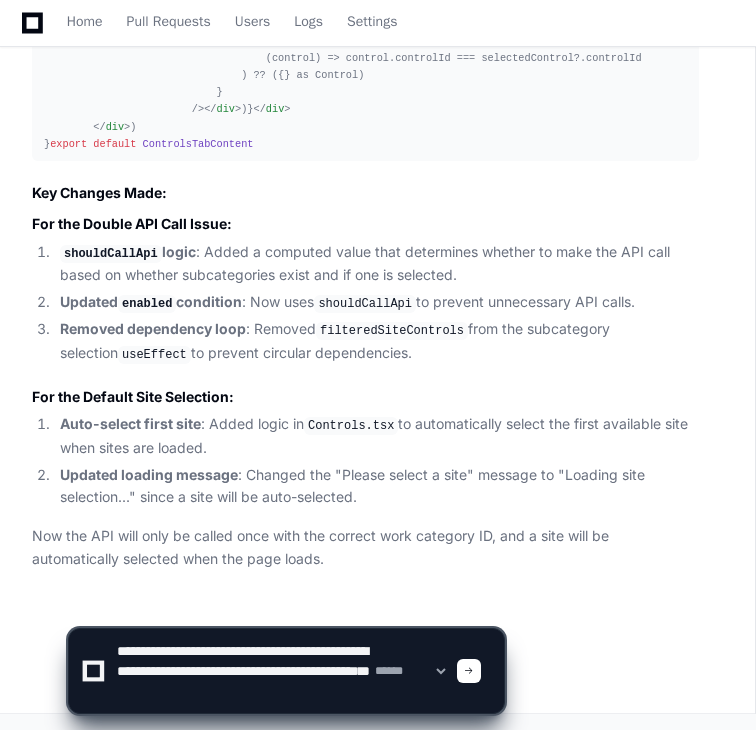 paste on "**********" 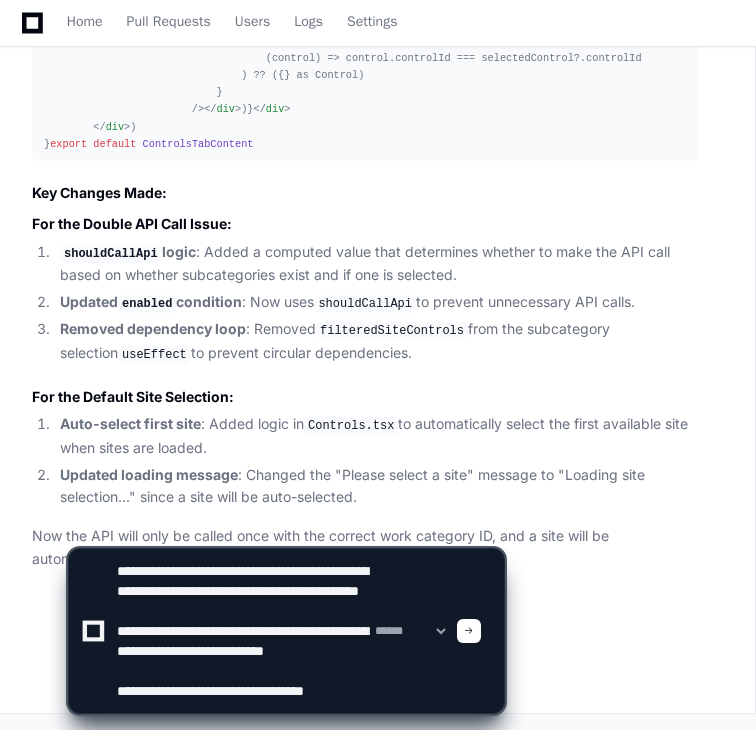 scroll, scrollTop: 66, scrollLeft: 0, axis: vertical 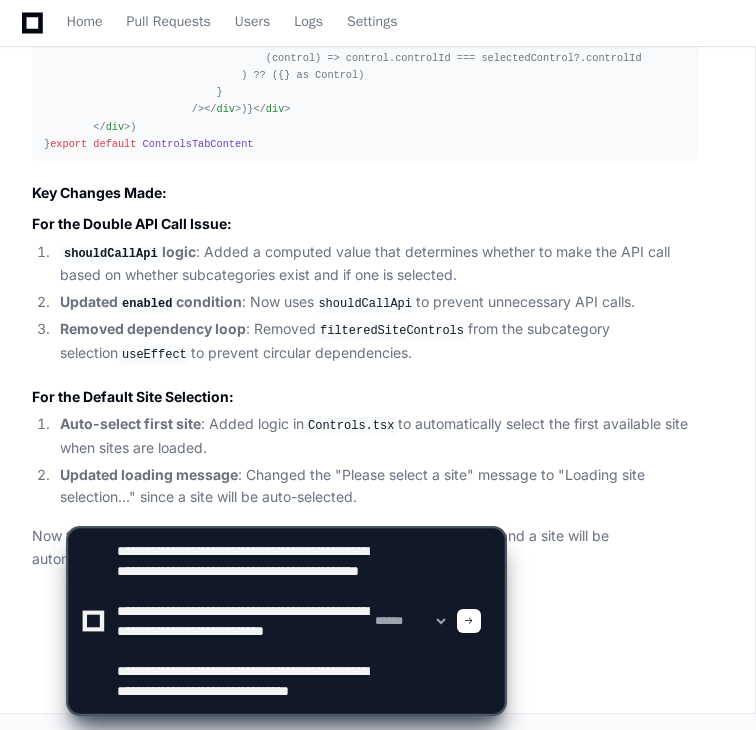 click 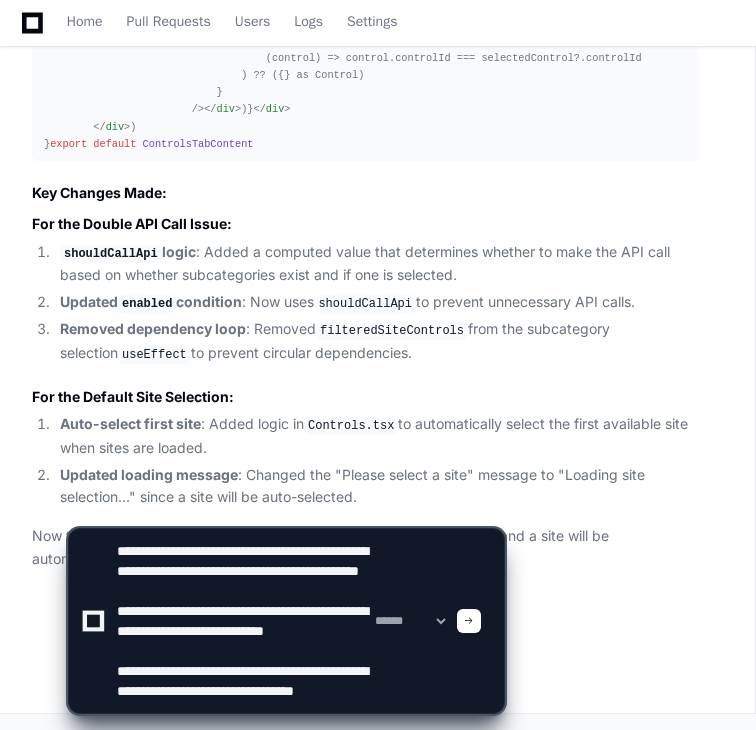 scroll, scrollTop: 86, scrollLeft: 0, axis: vertical 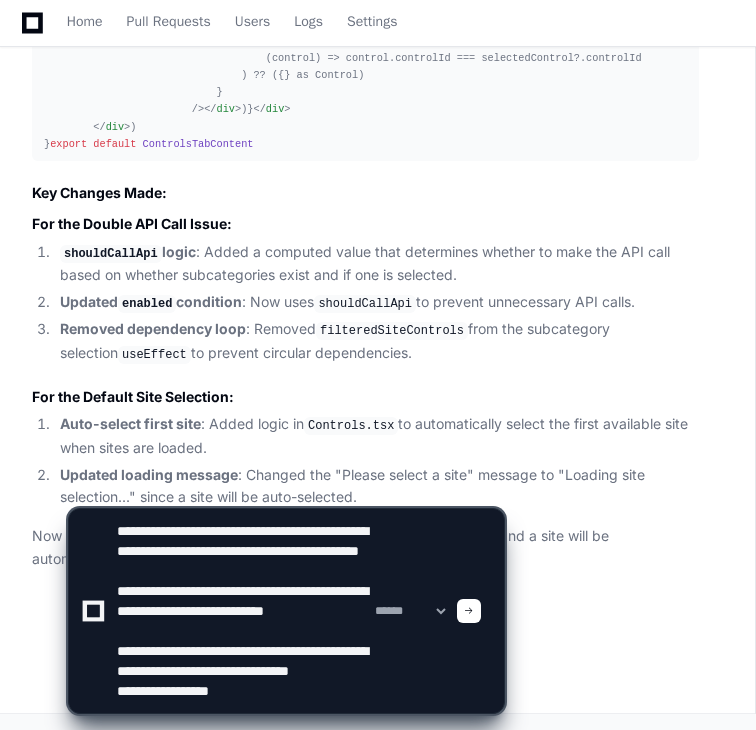 click 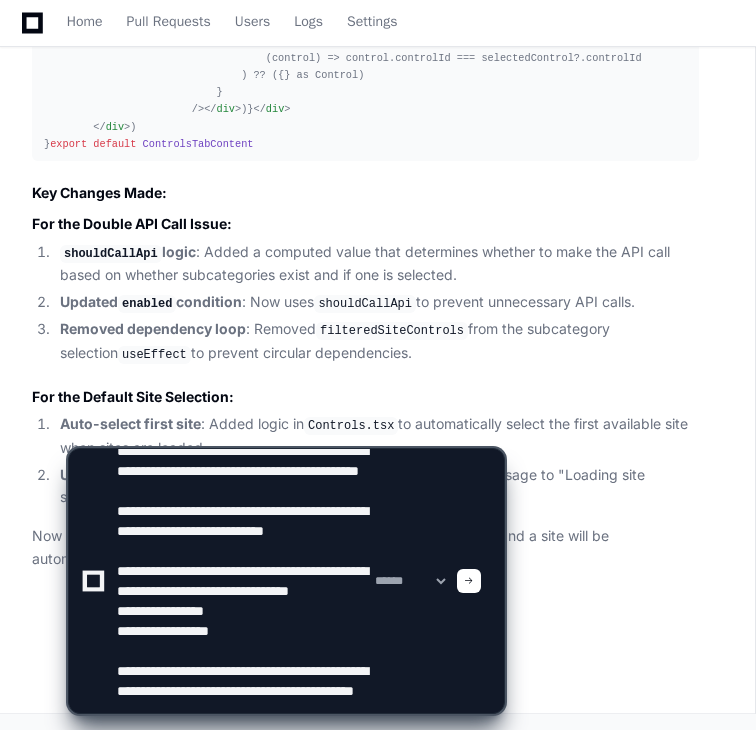 scroll, scrollTop: 126, scrollLeft: 0, axis: vertical 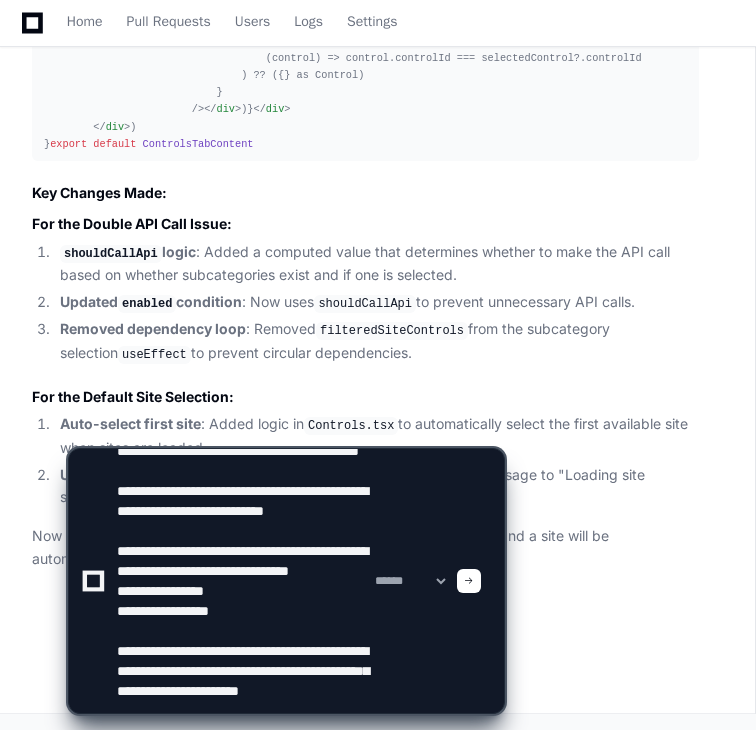 click 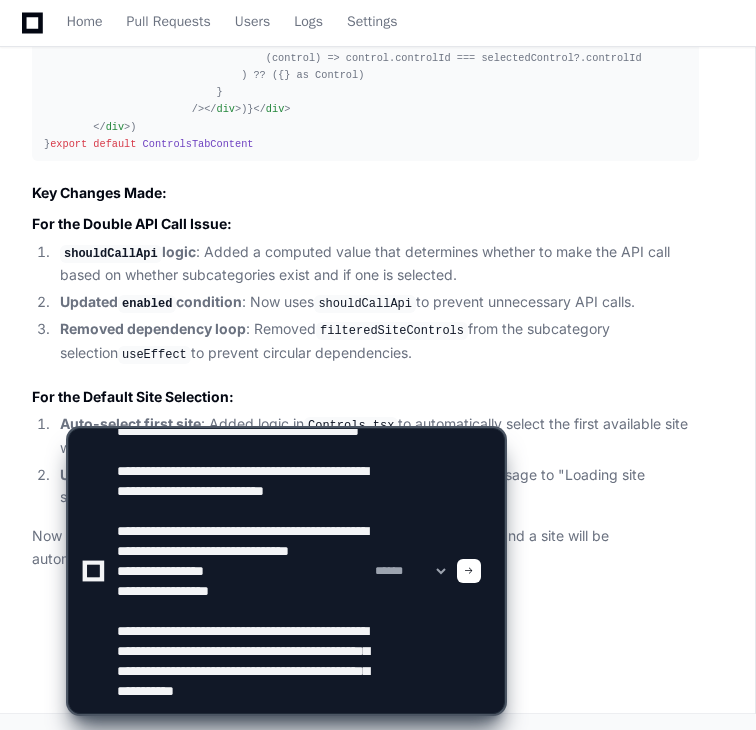 scroll, scrollTop: 146, scrollLeft: 0, axis: vertical 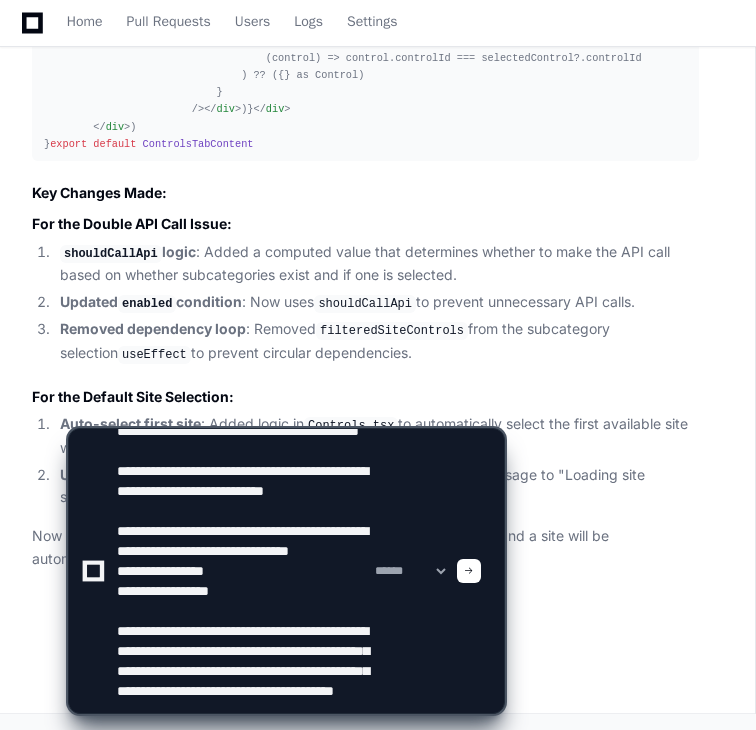 type on "**********" 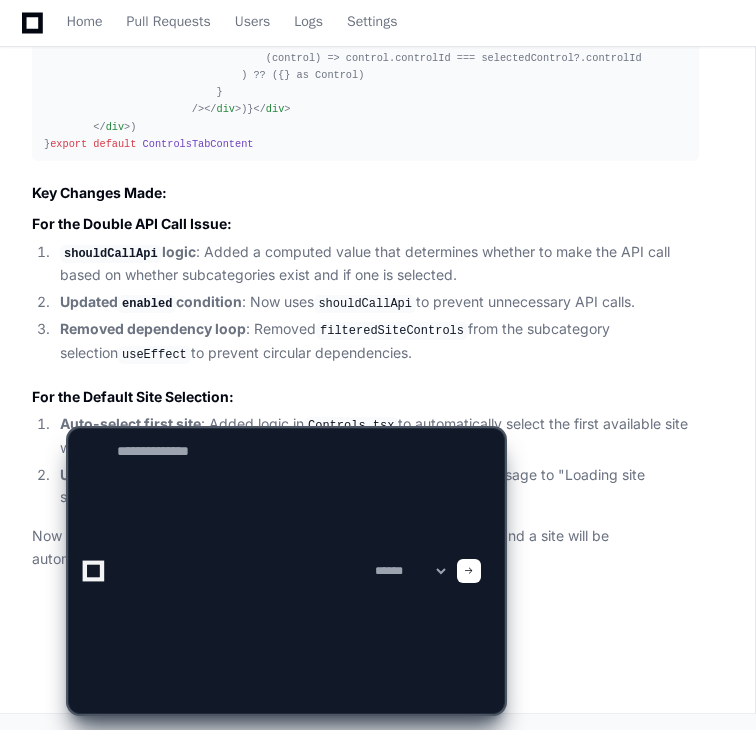 scroll, scrollTop: 0, scrollLeft: 0, axis: both 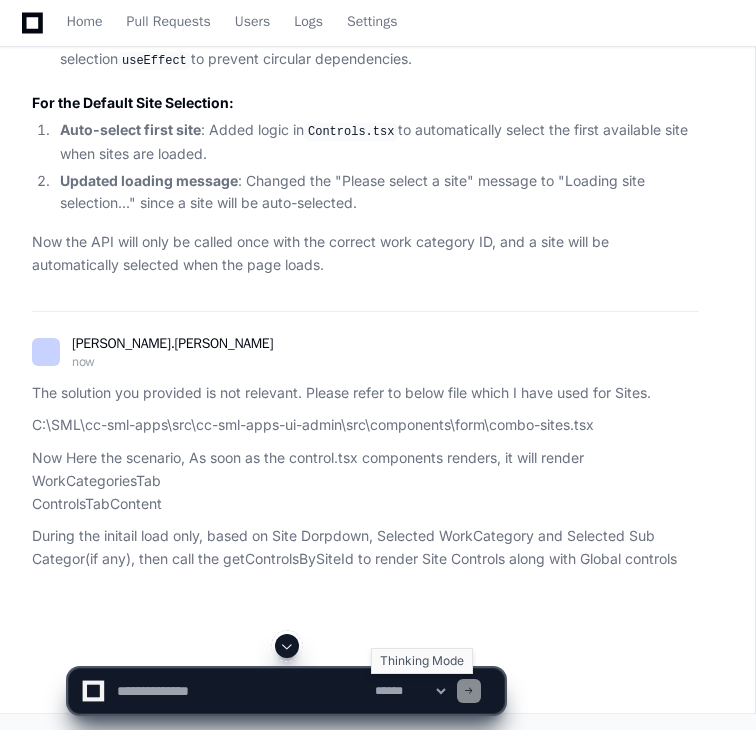 type 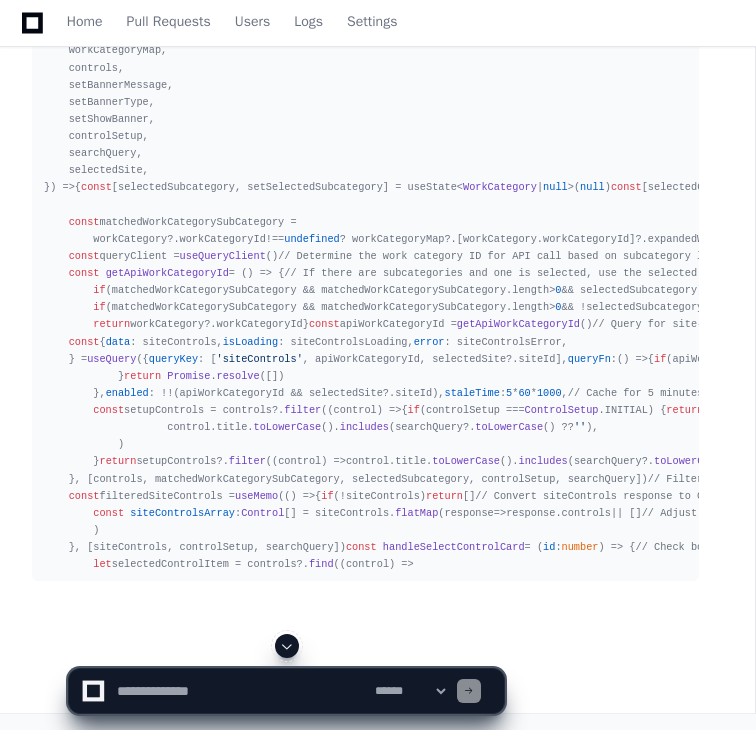 scroll, scrollTop: 24261, scrollLeft: 0, axis: vertical 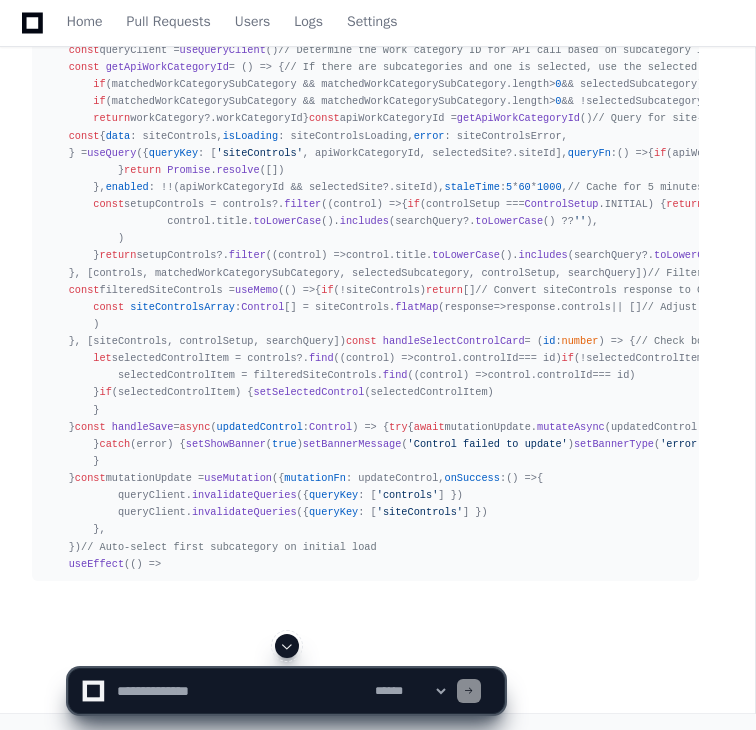click 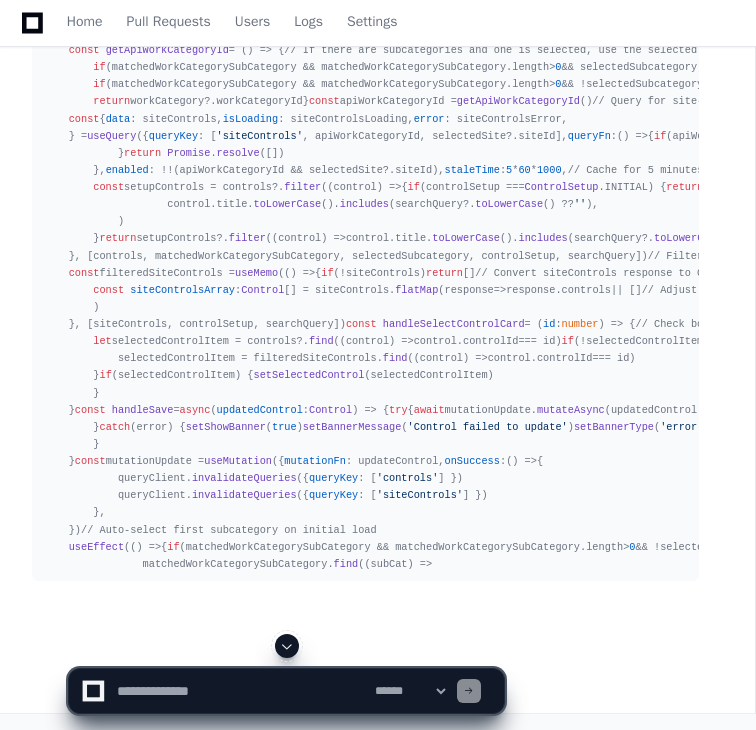 scroll, scrollTop: 28122, scrollLeft: 0, axis: vertical 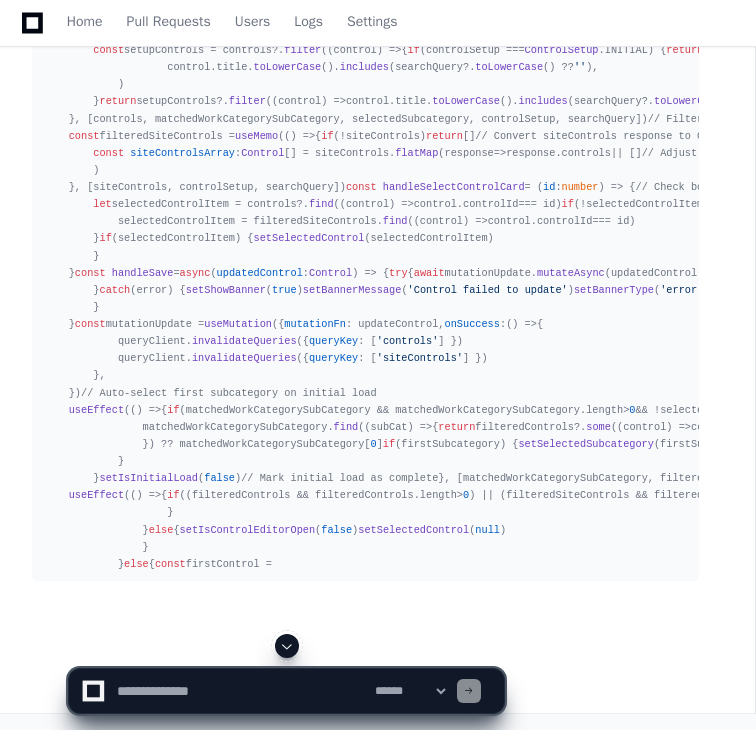 click 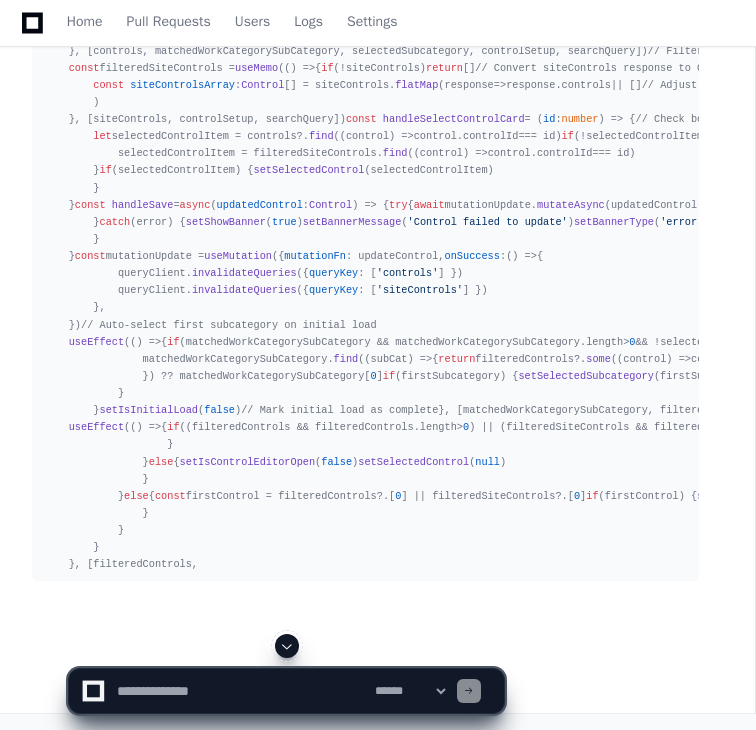 scroll, scrollTop: 28585, scrollLeft: 0, axis: vertical 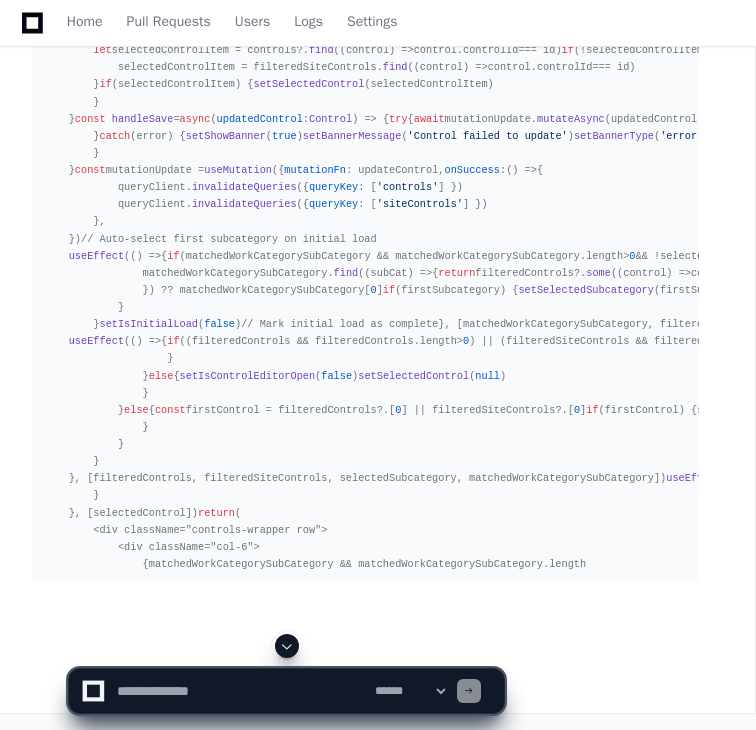 click 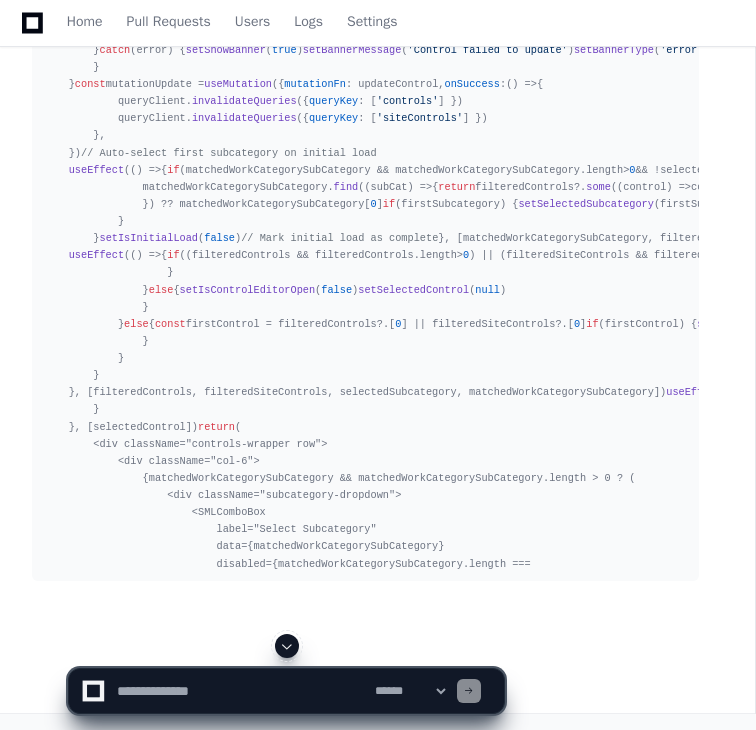 scroll, scrollTop: 28876, scrollLeft: 0, axis: vertical 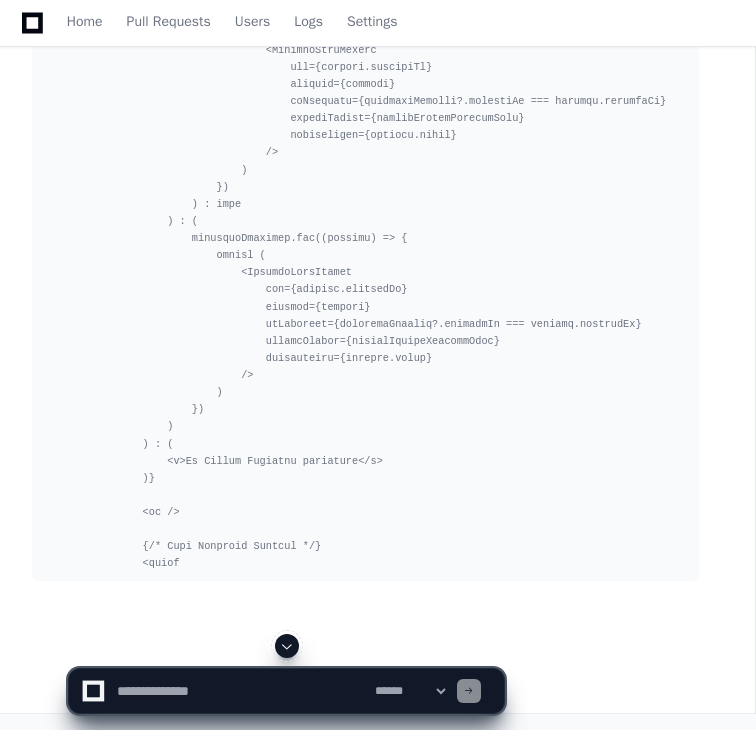 click 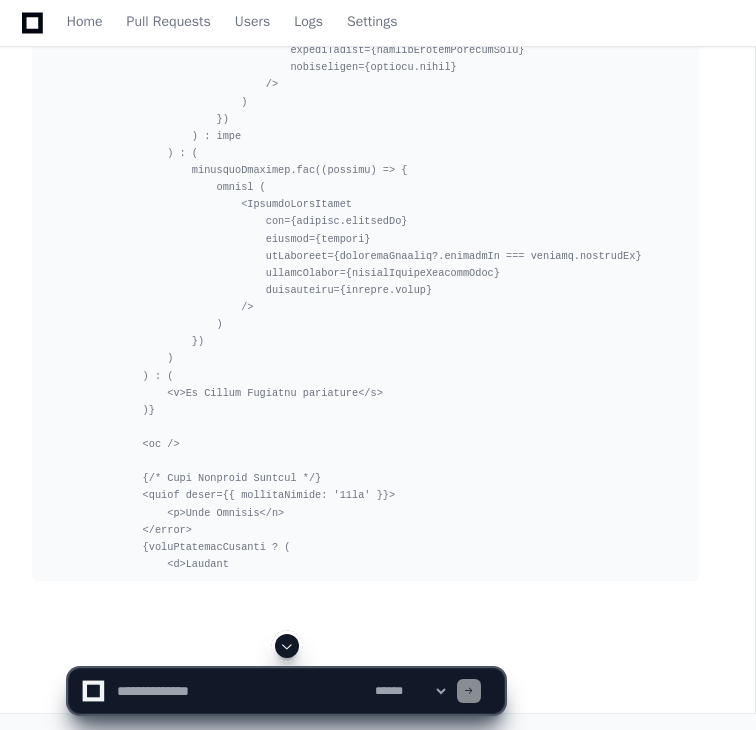 scroll, scrollTop: 29904, scrollLeft: 0, axis: vertical 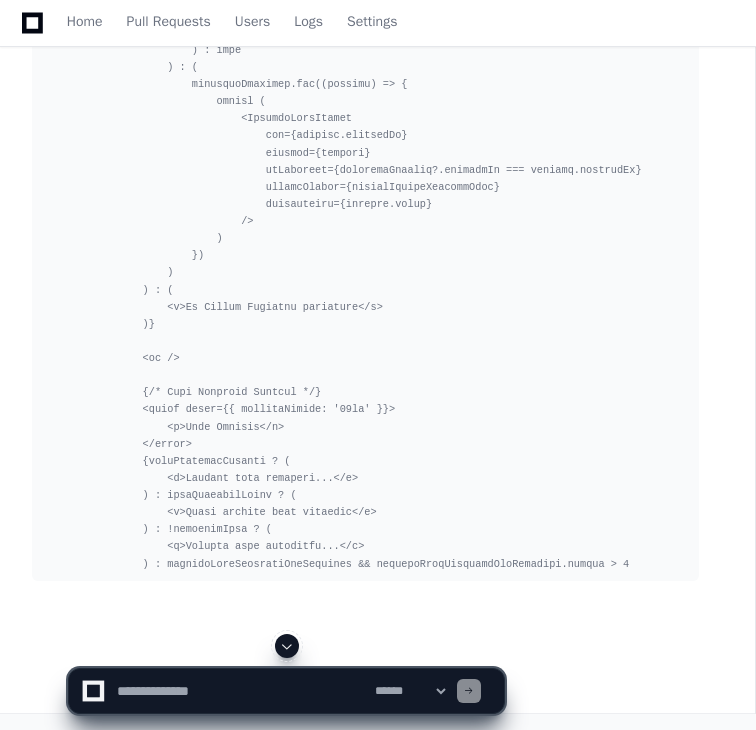 click 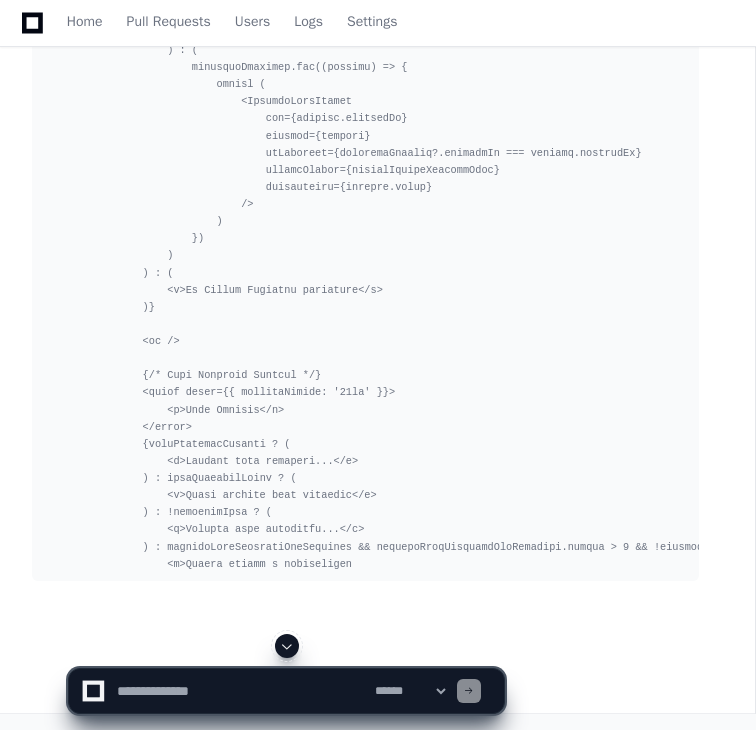 scroll, scrollTop: 30059, scrollLeft: 0, axis: vertical 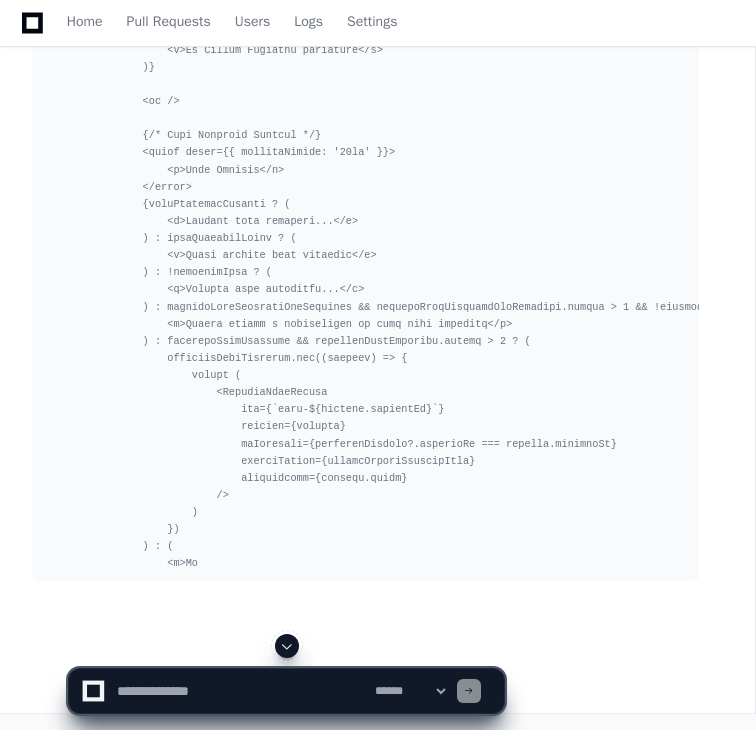 click 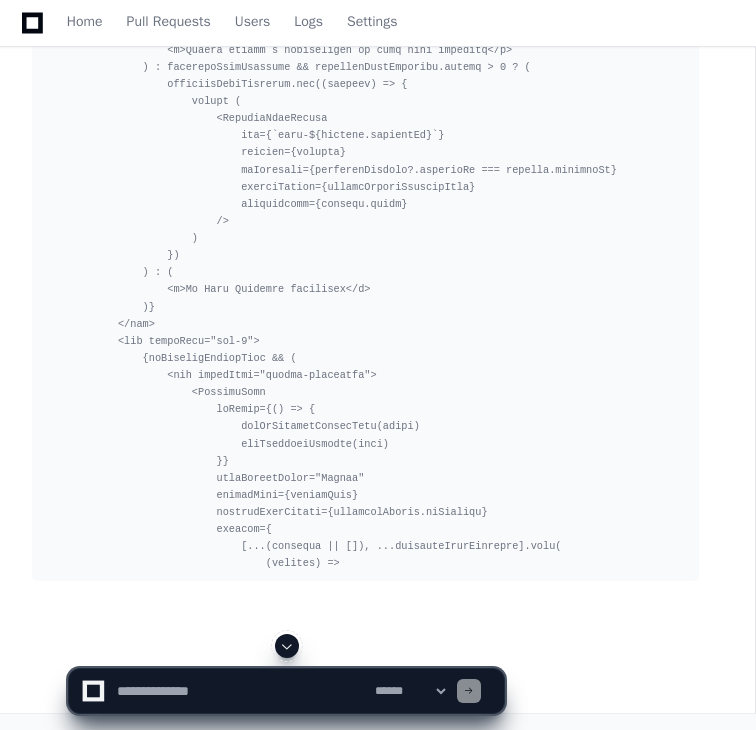 click 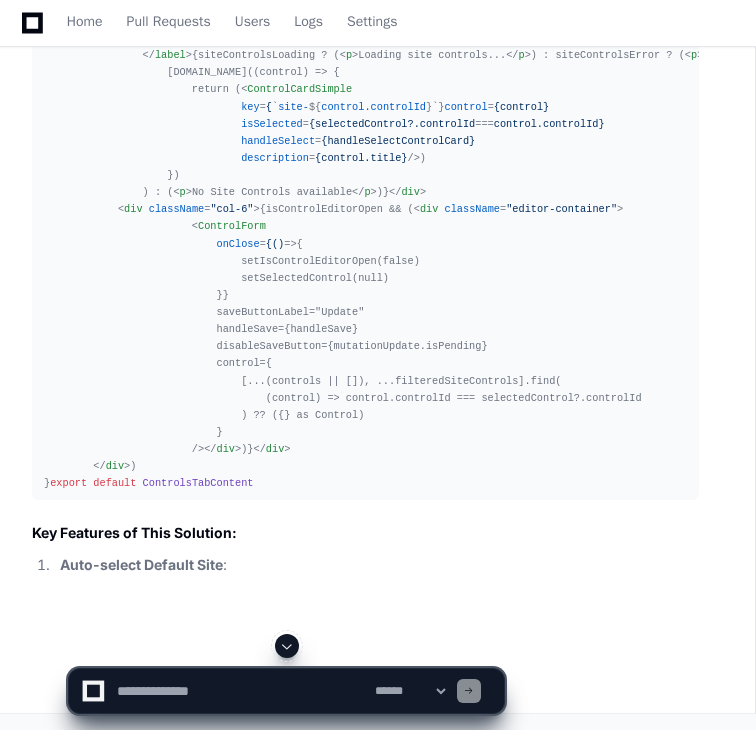 click 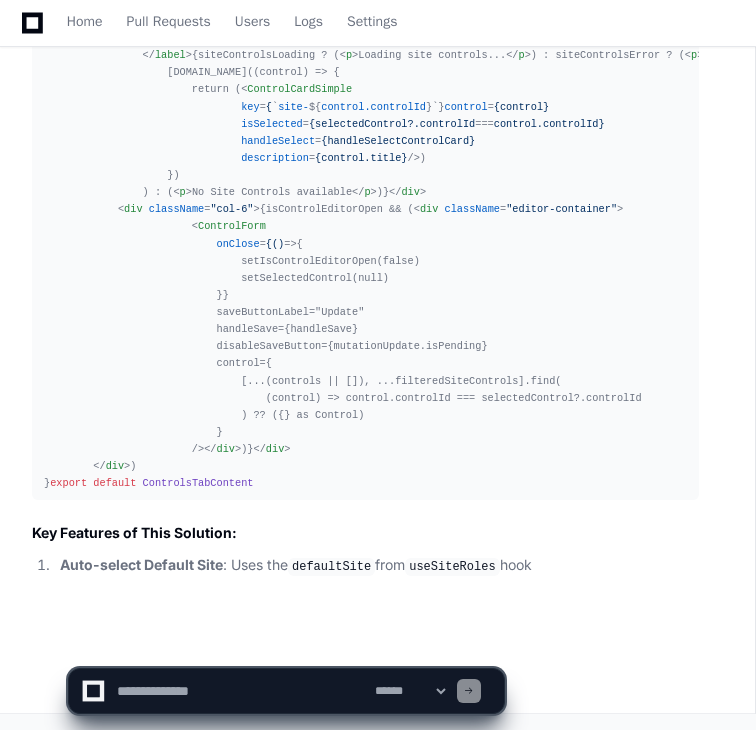 scroll, scrollTop: 30859, scrollLeft: 0, axis: vertical 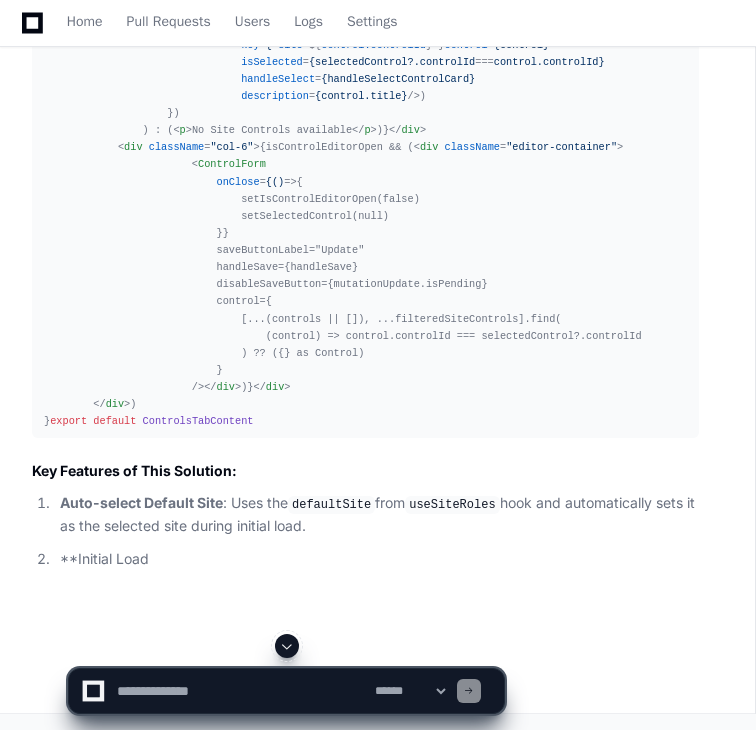 click 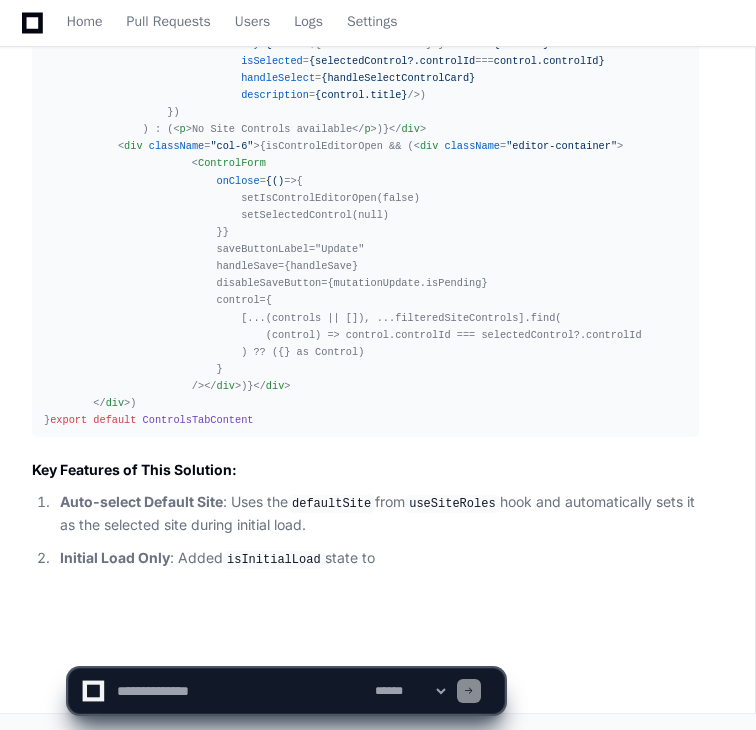 scroll, scrollTop: 30920, scrollLeft: 0, axis: vertical 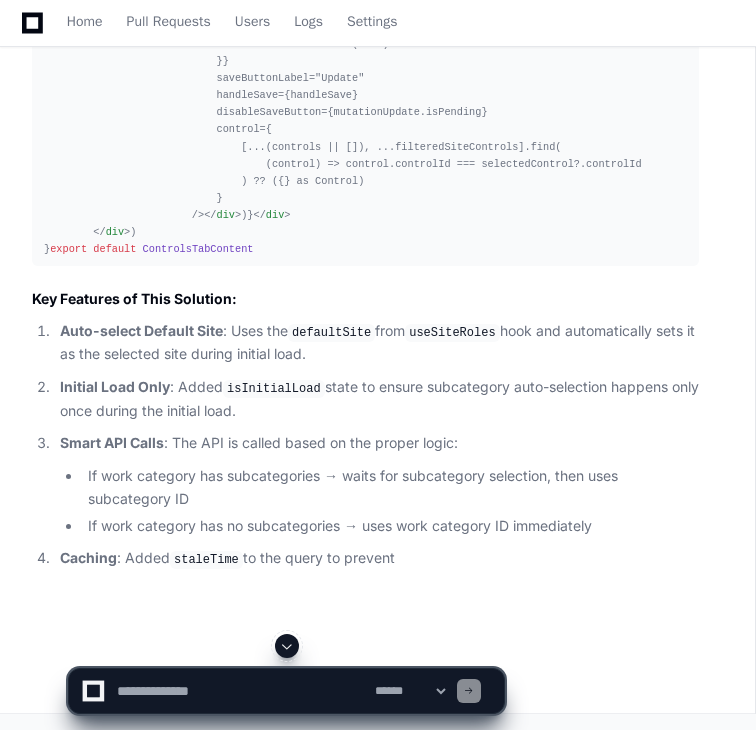 click 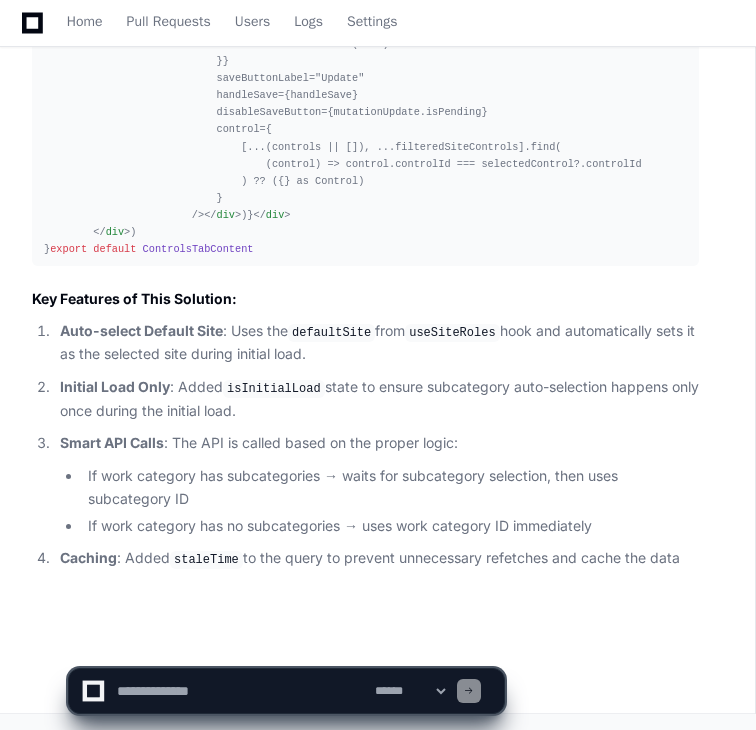 scroll, scrollTop: 31091, scrollLeft: 0, axis: vertical 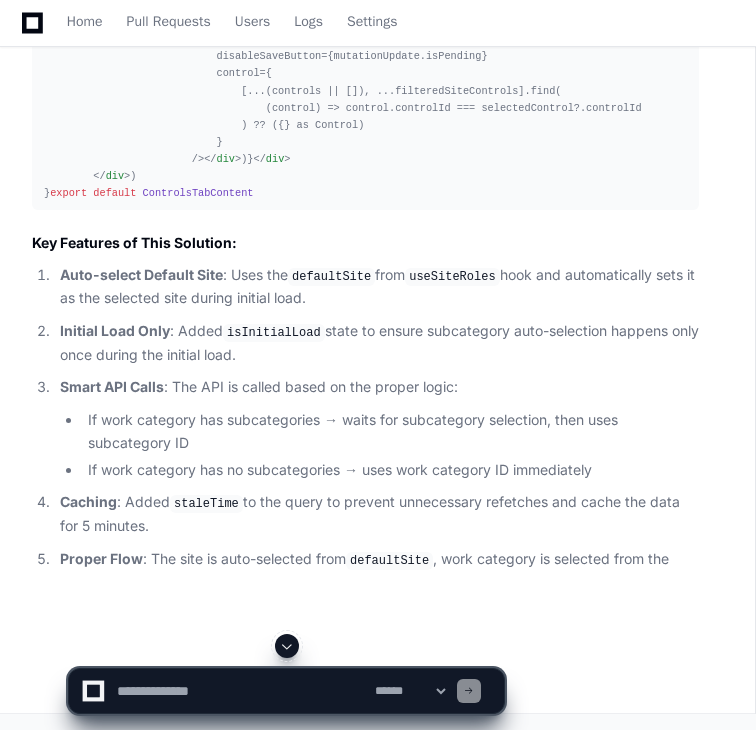 click 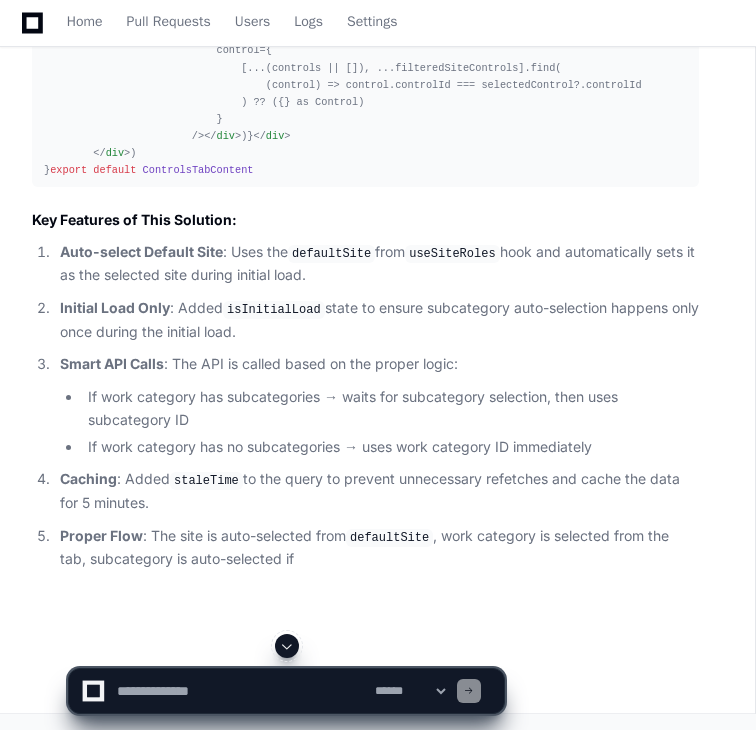 scroll, scrollTop: 31169, scrollLeft: 0, axis: vertical 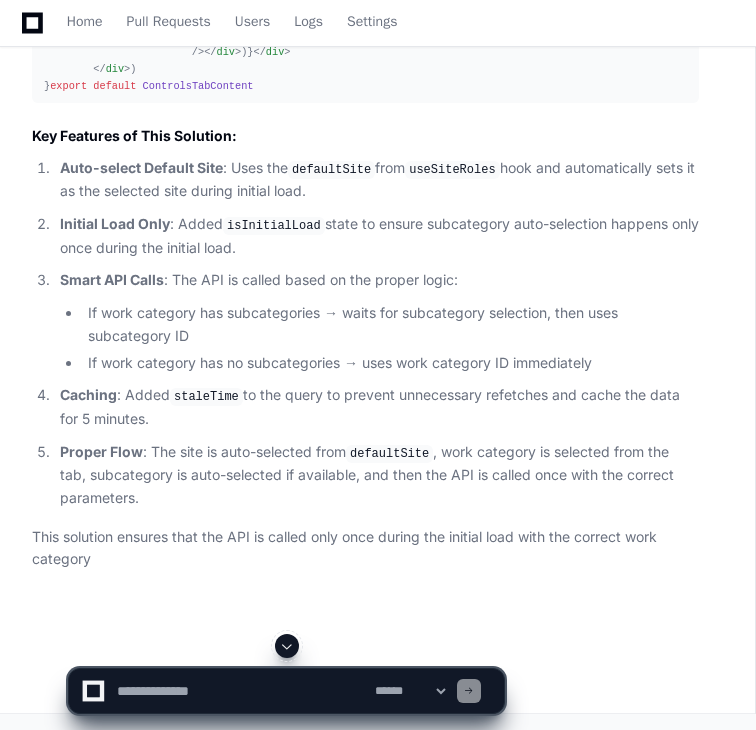 click 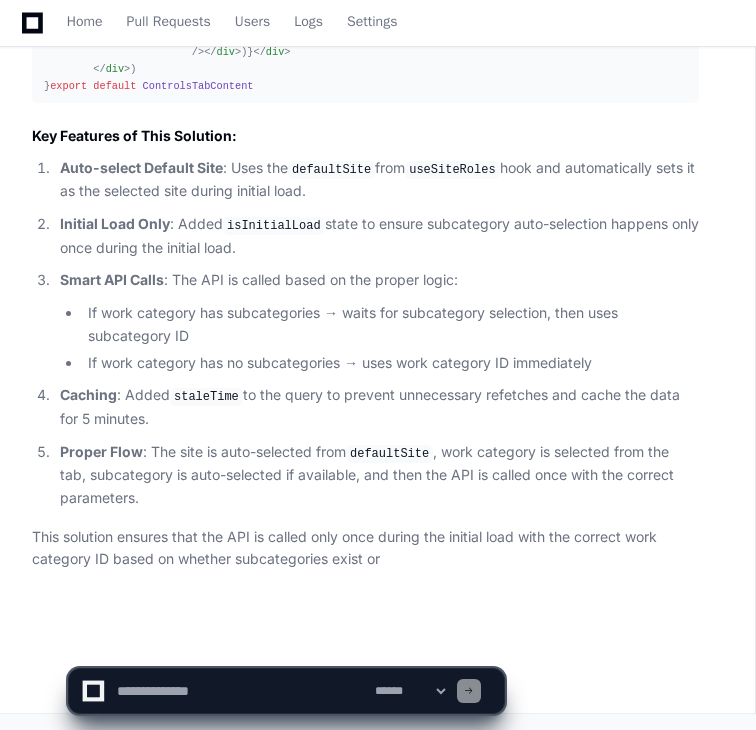 scroll, scrollTop: 31253, scrollLeft: 0, axis: vertical 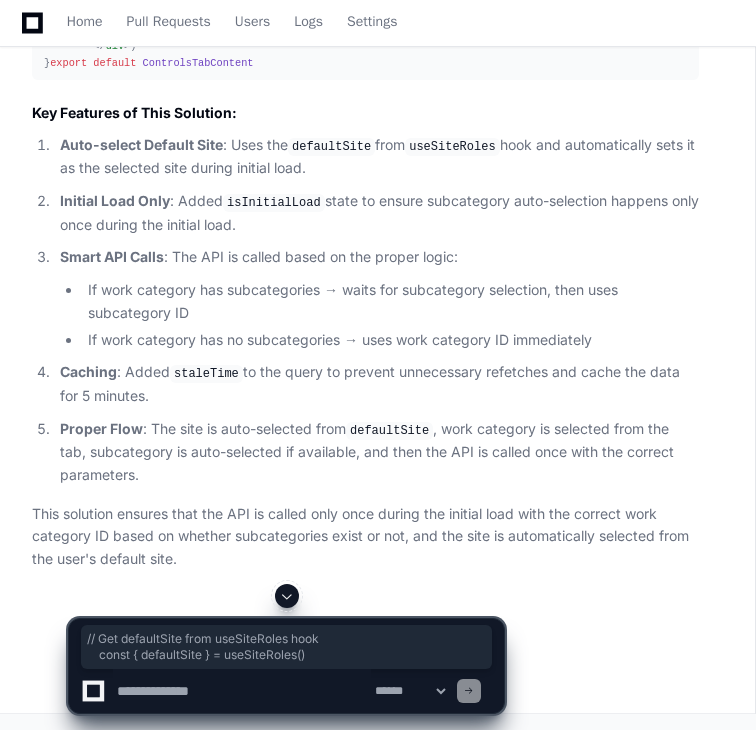 drag, startPoint x: 292, startPoint y: 534, endPoint x: 65, endPoint y: 516, distance: 227.71254 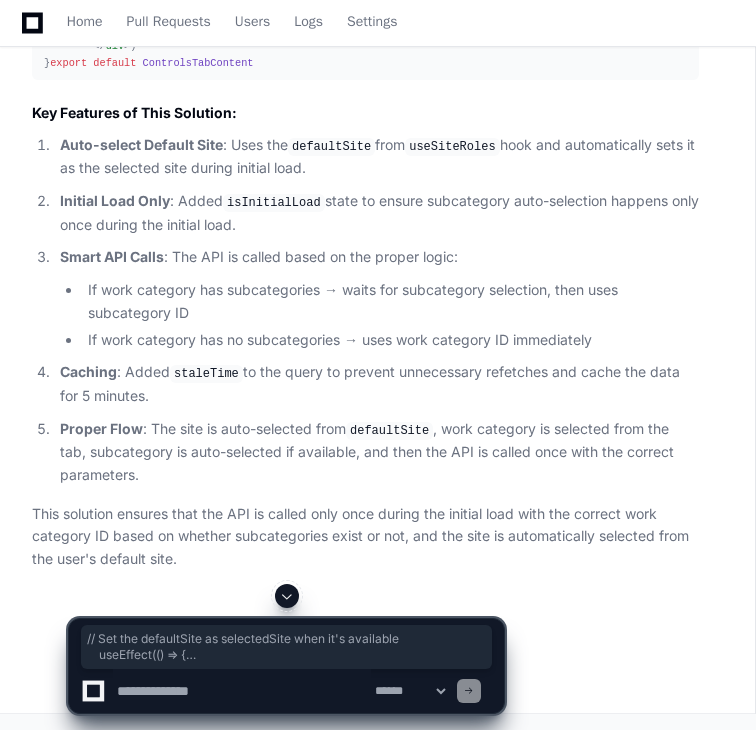 drag, startPoint x: 247, startPoint y: 383, endPoint x: 65, endPoint y: 304, distance: 198.40614 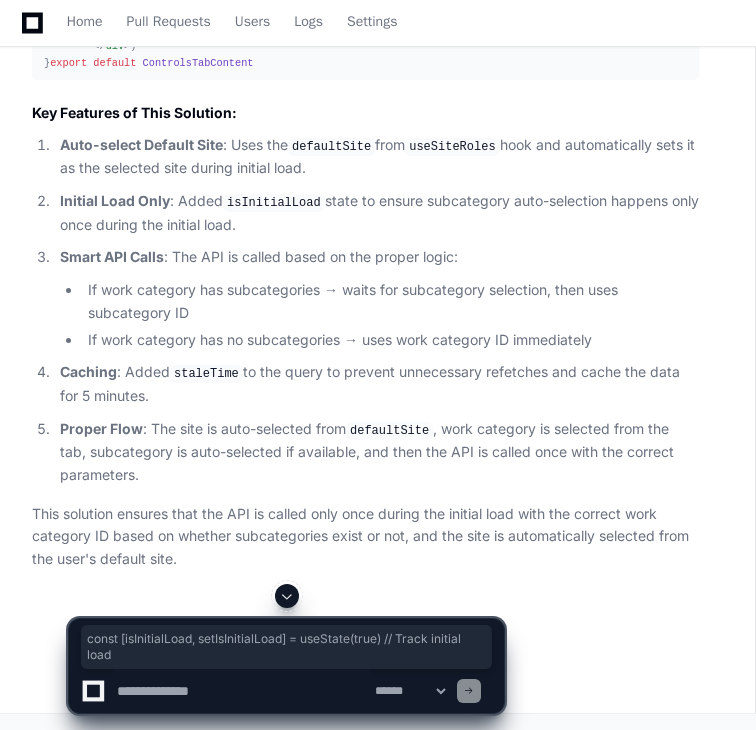 drag, startPoint x: 510, startPoint y: 408, endPoint x: 64, endPoint y: 416, distance: 446.07175 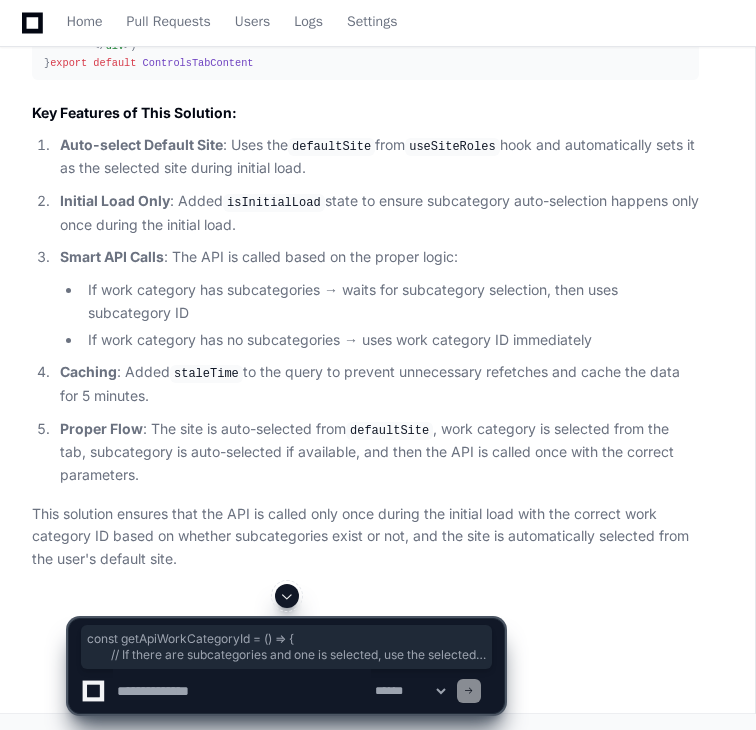 drag, startPoint x: 68, startPoint y: 299, endPoint x: 110, endPoint y: 463, distance: 169.29265 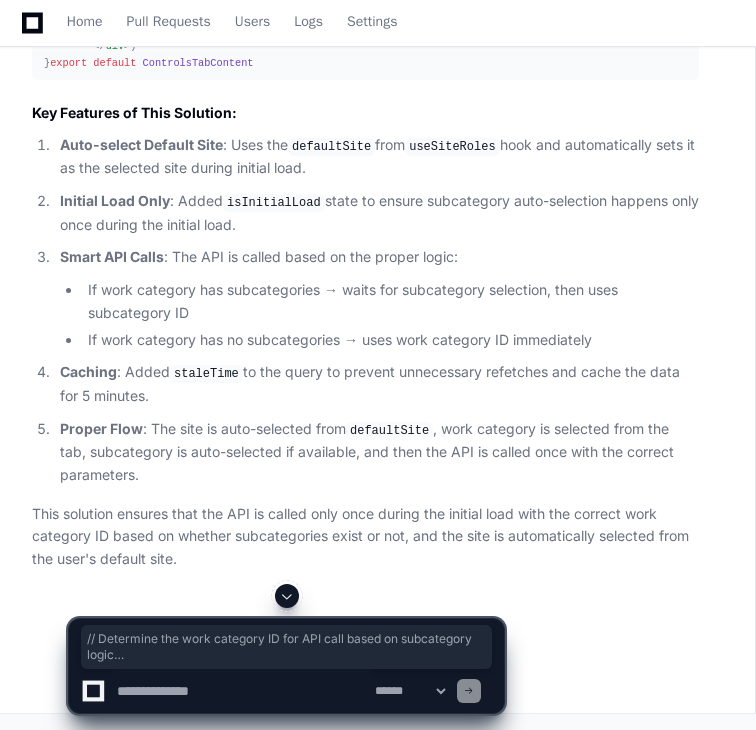 drag, startPoint x: 110, startPoint y: 463, endPoint x: 116, endPoint y: 480, distance: 18.027756 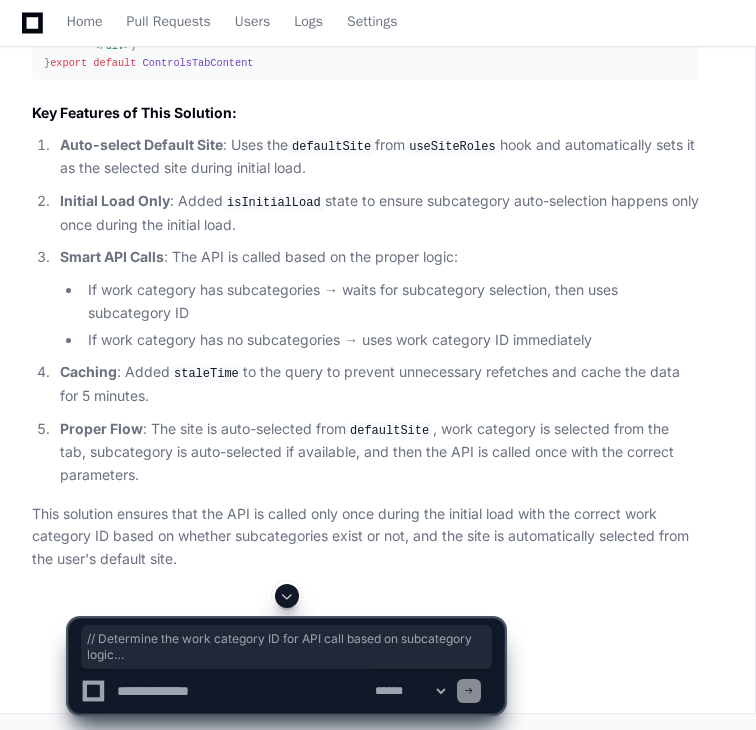 scroll, scrollTop: 26720, scrollLeft: 0, axis: vertical 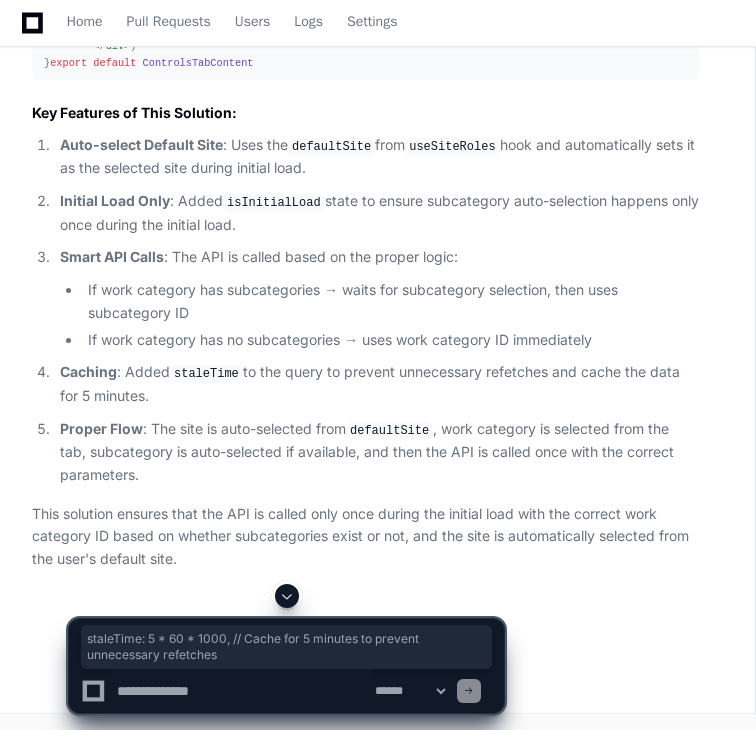 drag, startPoint x: 90, startPoint y: 529, endPoint x: 571, endPoint y: 525, distance: 481.01663 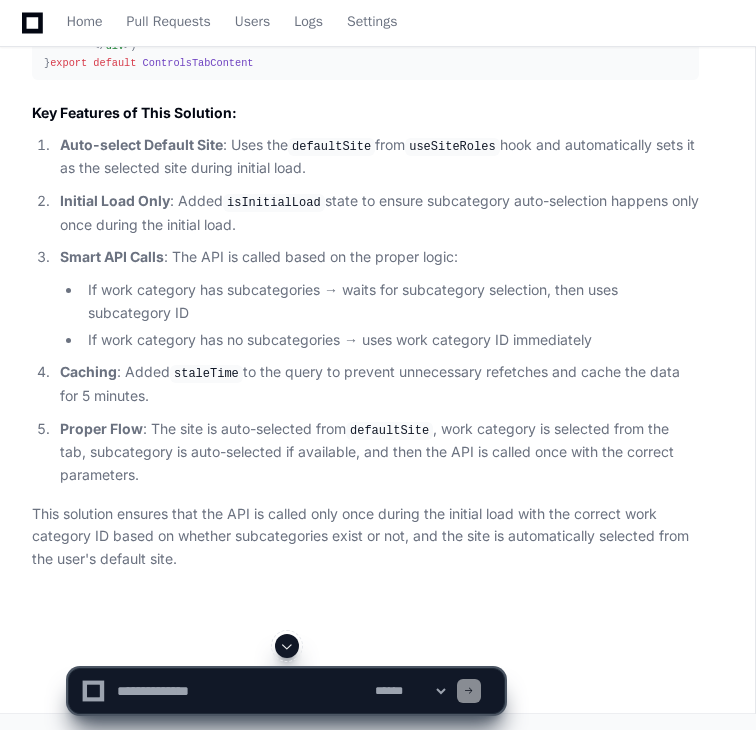 click on "import  { useEffect, useMemo, useState }  from   'react'
import   ControlCardSimple   from   '../../../../components/work-categories-tab/control-card/control-card-simple'
import  {  WorkCategoryItem  }  from   '../../../../components/work-categories-tab/work-categories-tab'
import  {  Control ,  WorkCategory ,  Site  }  from   '../../../../types'
import  {  SMLComboBox  }  from   '../../../../components/ui/input/sml-input'
import  {  ComboBoxChangeEvent  }  from   '@progress/kendo-react-dropdowns'
import  { useMutation, useQuery, useQueryClient }  from   '@tanstack/react-query'
import  { updateControl, upsertControl, getControlsBySiteId }  from   '../../../../api/controls'
import  {  ControlSetup  }  from   '../../../constants'
import  {  ControlForm  }  from   '../../../../components/work-categories-tab/control-form/control-form'
import   './controls-tab-content.scss'
interface   ControlsTabContentProps  {
controls ?:  Control [] |  undefined
workCategory ?:  WorkCategoryItem" 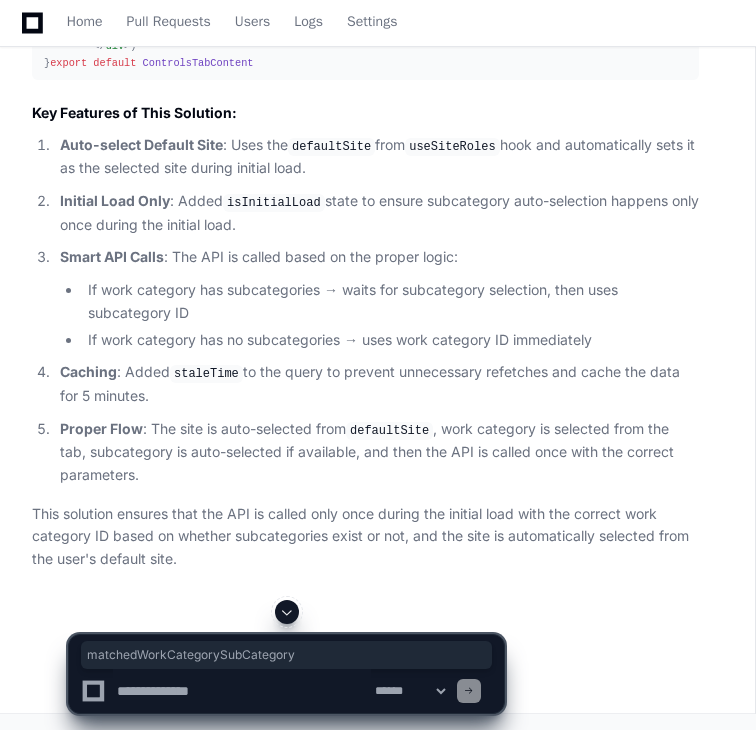 copy on "matchedWorkCategorySubCategory" 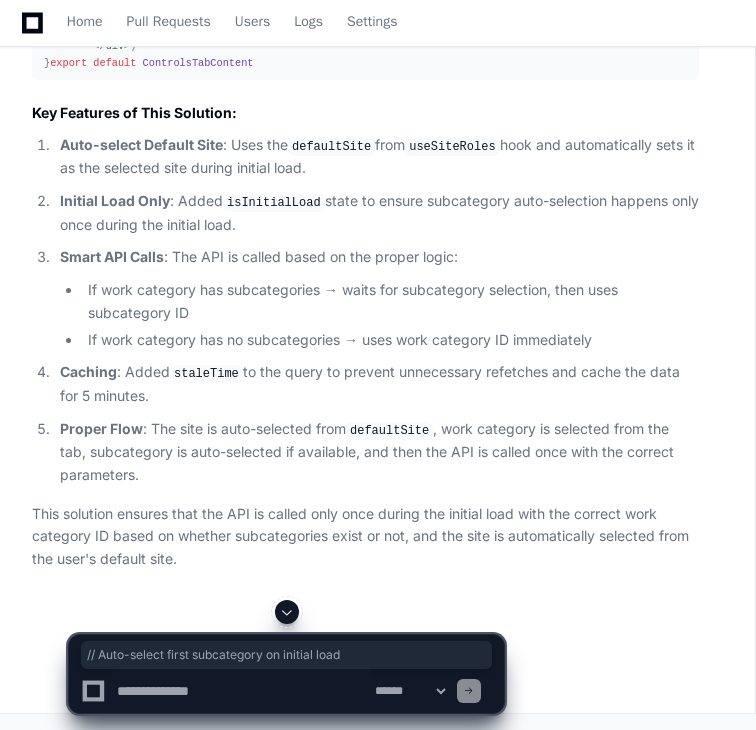 drag, startPoint x: 344, startPoint y: 396, endPoint x: 64, endPoint y: 404, distance: 280.11426 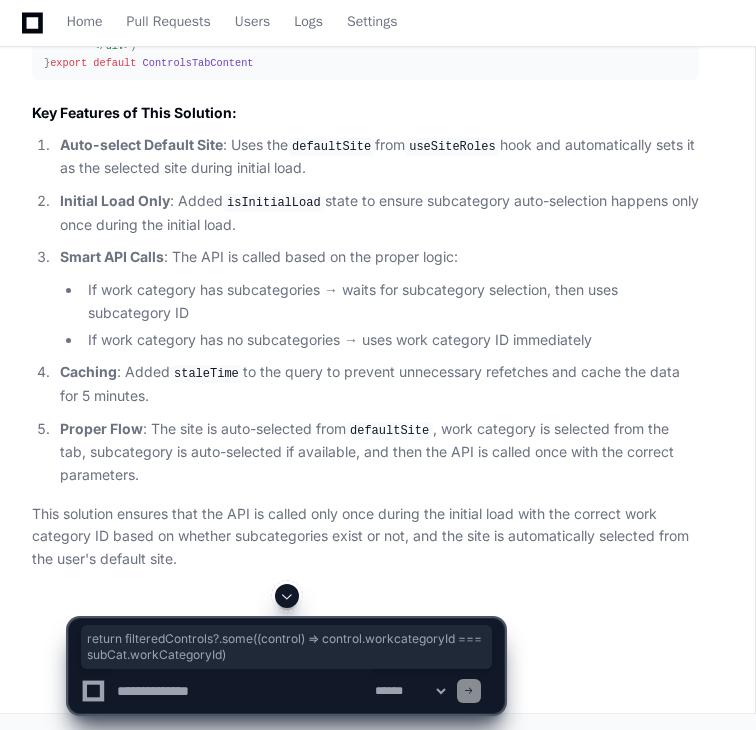 drag, startPoint x: 157, startPoint y: 484, endPoint x: 680, endPoint y: 483, distance: 523.001 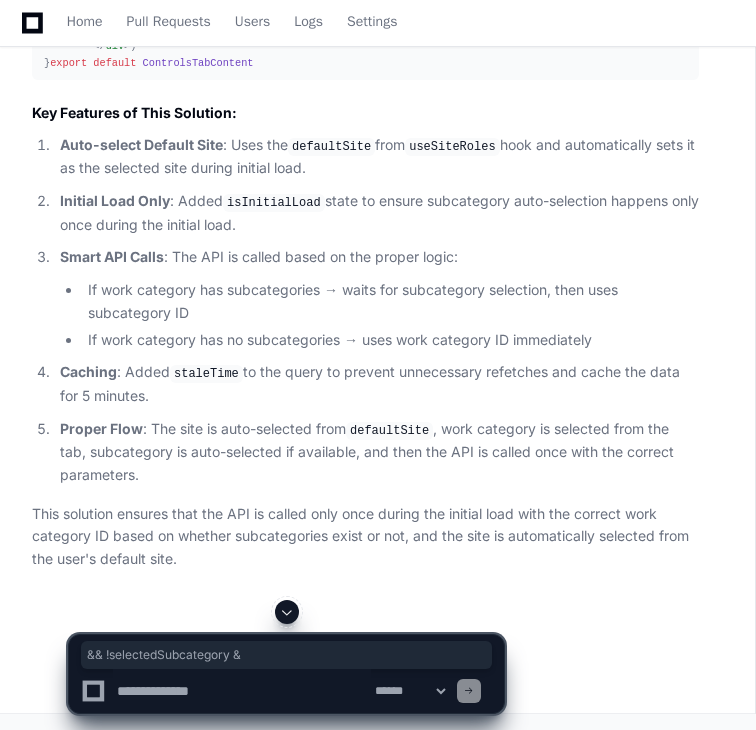 scroll, scrollTop: 0, scrollLeft: 81, axis: horizontal 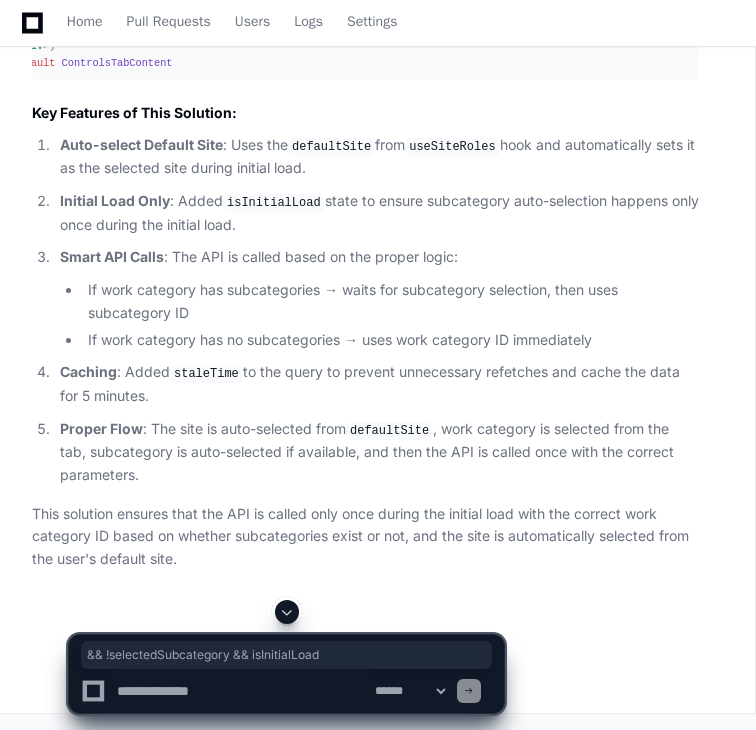 drag, startPoint x: 540, startPoint y: 440, endPoint x: 684, endPoint y: 440, distance: 144 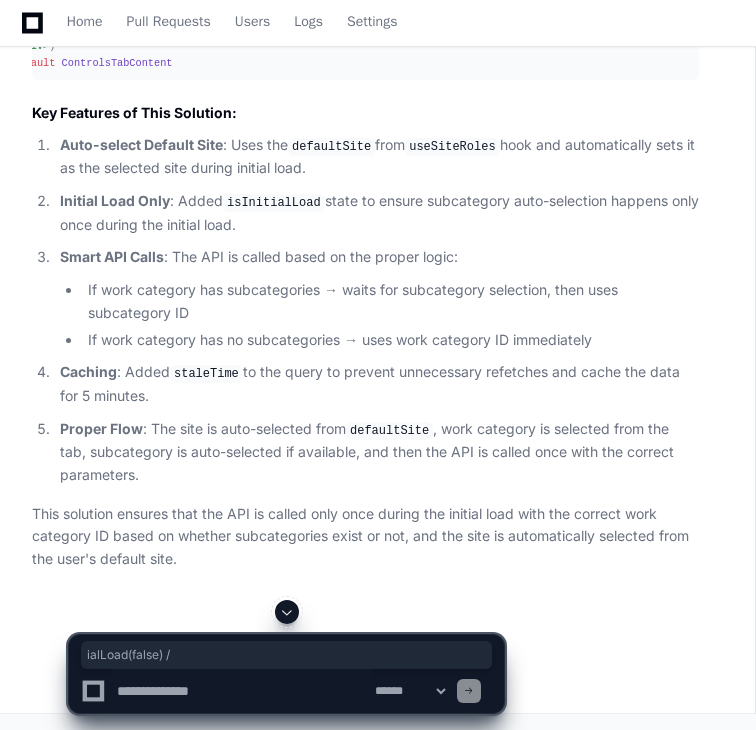 scroll, scrollTop: 0, scrollLeft: 0, axis: both 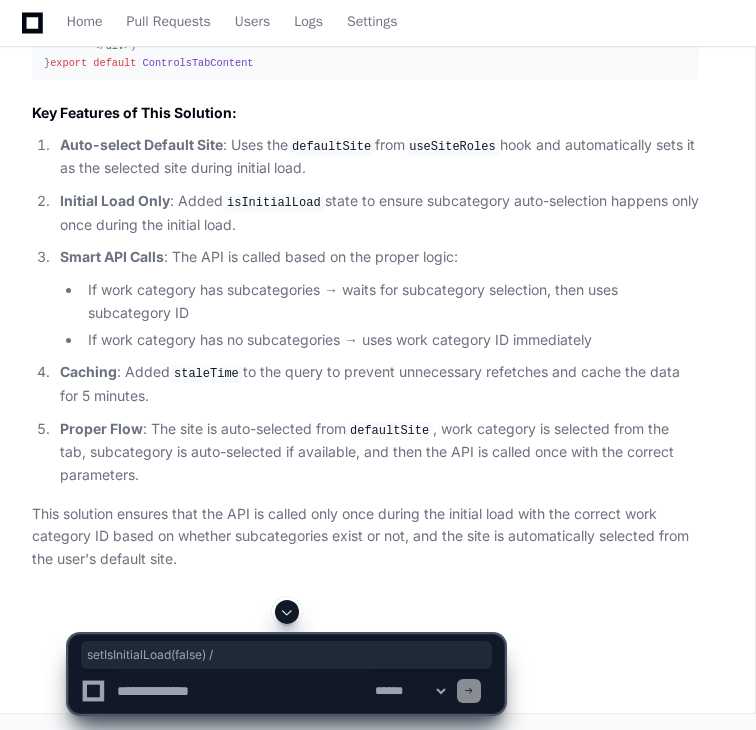 drag, startPoint x: 146, startPoint y: 341, endPoint x: 25, endPoint y: 339, distance: 121.016525 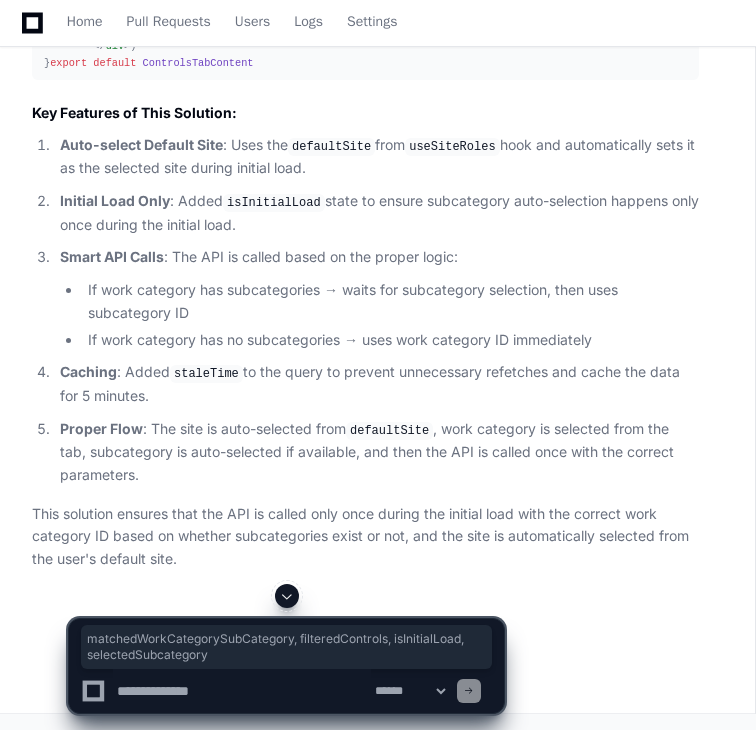 drag, startPoint x: 89, startPoint y: 355, endPoint x: 564, endPoint y: 362, distance: 475.05157 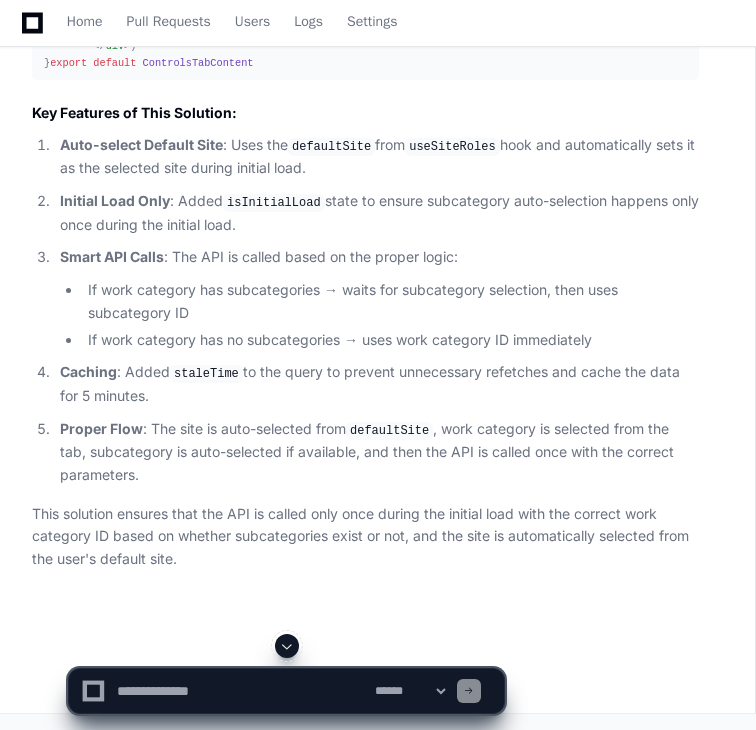 scroll, scrollTop: 30117, scrollLeft: 0, axis: vertical 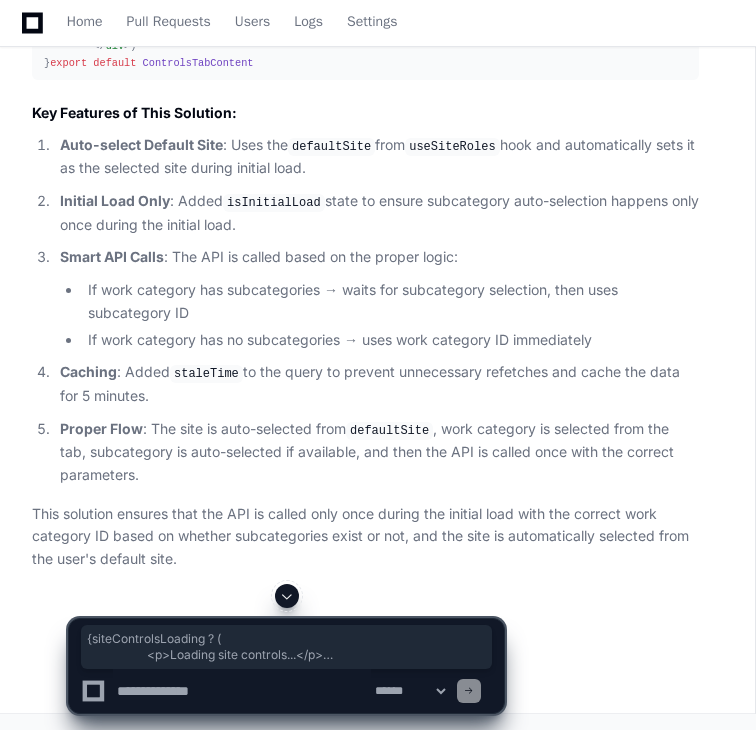 click on "< div   className = "controls-wrapper row" >
< div   className = "col-6" >
{matchedWorkCategorySubCategory && matchedWorkCategorySubCategory.length > 0 ? (
< div   className = "subcategory-dropdown" >
< SMLComboBox
label = "Select Subcategory"
data = {matchedWorkCategorySubCategory}
disabled = {matchedWorkCategorySubCategory.length  ===  0}
dataItemKey = "workCategoryId"
textField = "name"
value = {selectedSubcategory}
placeholder = "Select A Subcategory"
onChange = {(e:   ComboBoxChangeEvent ) =>  {
const subcategory =
matchedWorkCategorySubCategory.find(
(category) => category.workCategoryId === e.value?.workCategoryId,
) ?? null
setSelectedSubcategory(subcategory)
}}
/>
</ div >
) : null}
{/* Global Controls Section */}
< label   style = {{   paddingBottom:  ' 10px ' }}>
< b > Global Control </ b >
</ label > < key = =" 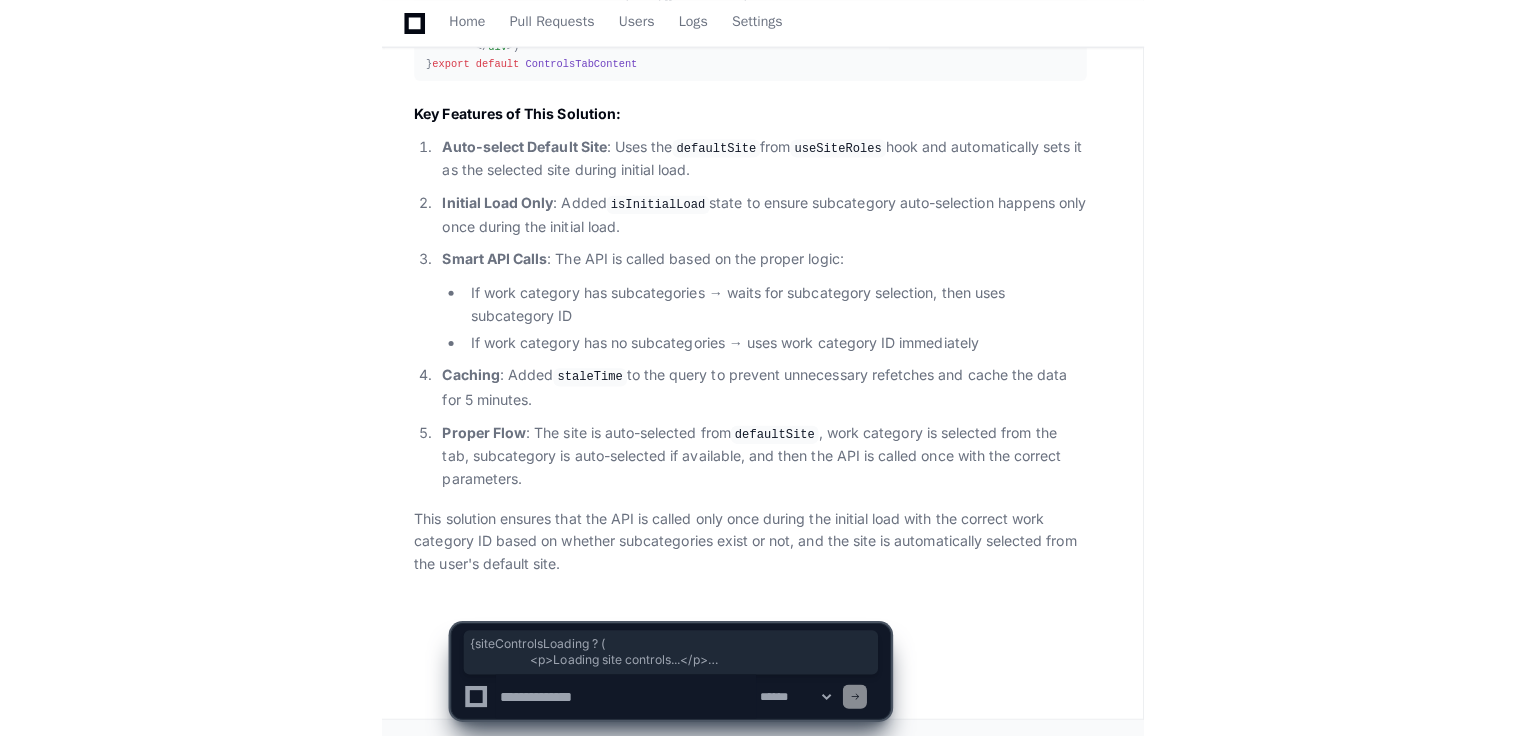 scroll, scrollTop: 31276, scrollLeft: 0, axis: vertical 